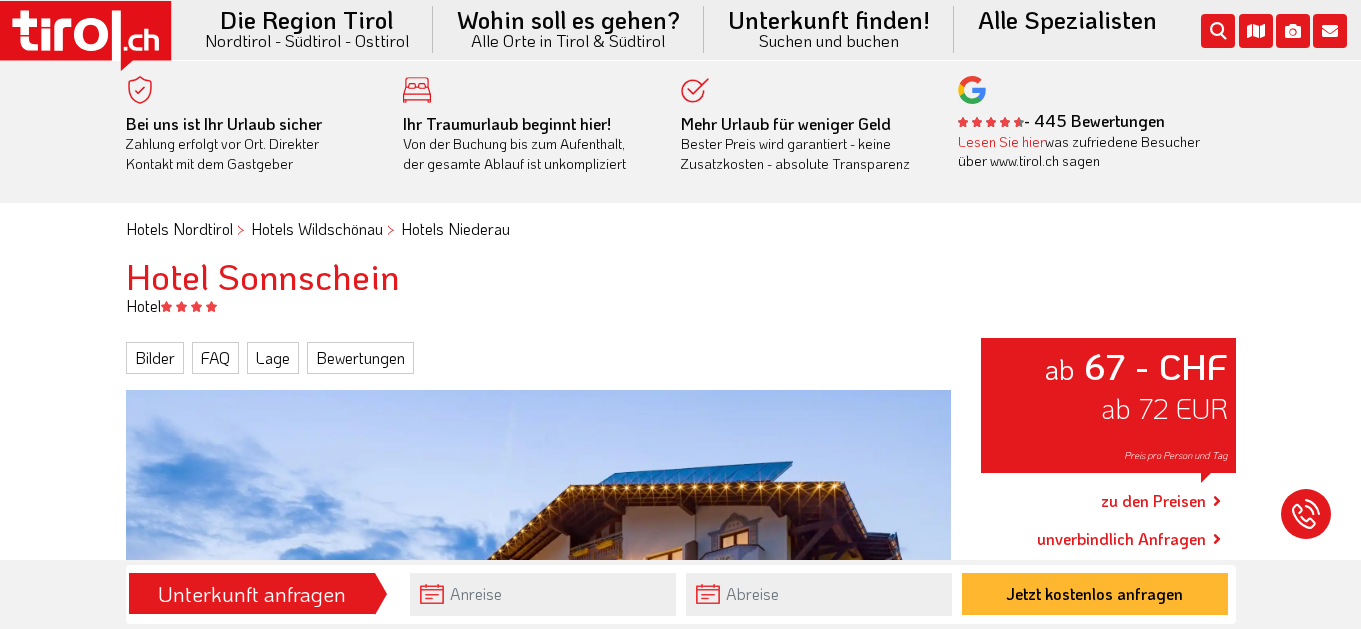 scroll, scrollTop: 727, scrollLeft: 0, axis: vertical 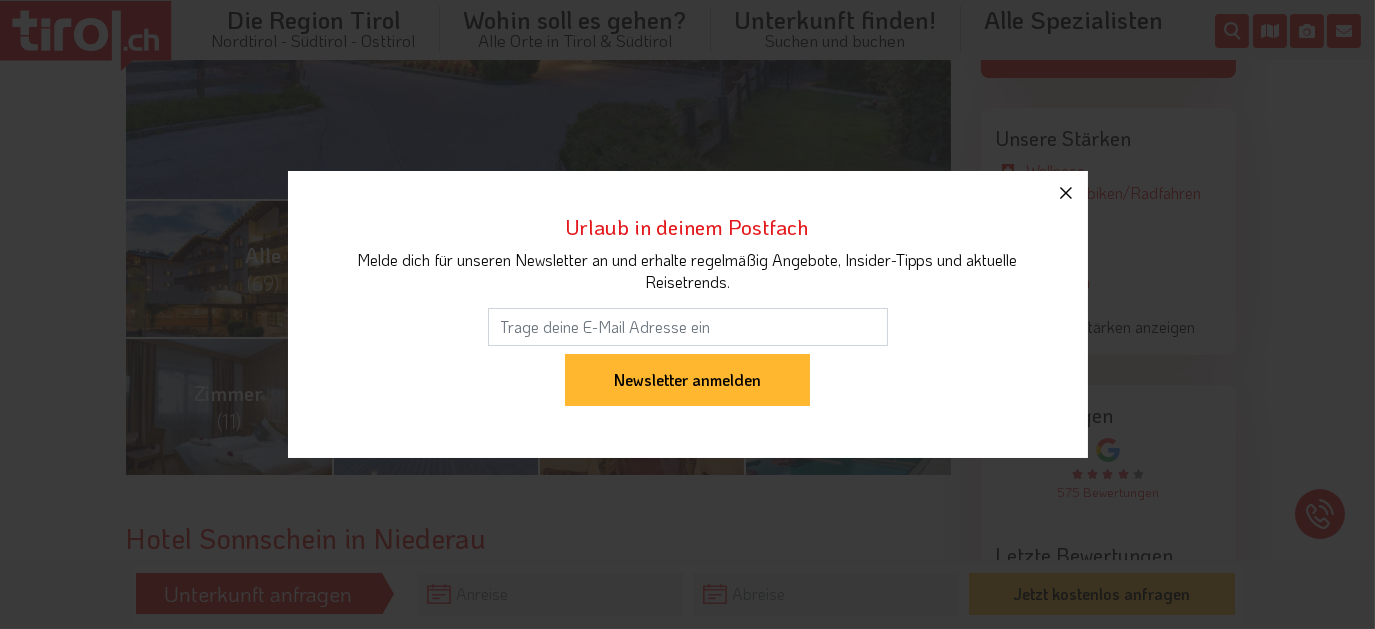 click 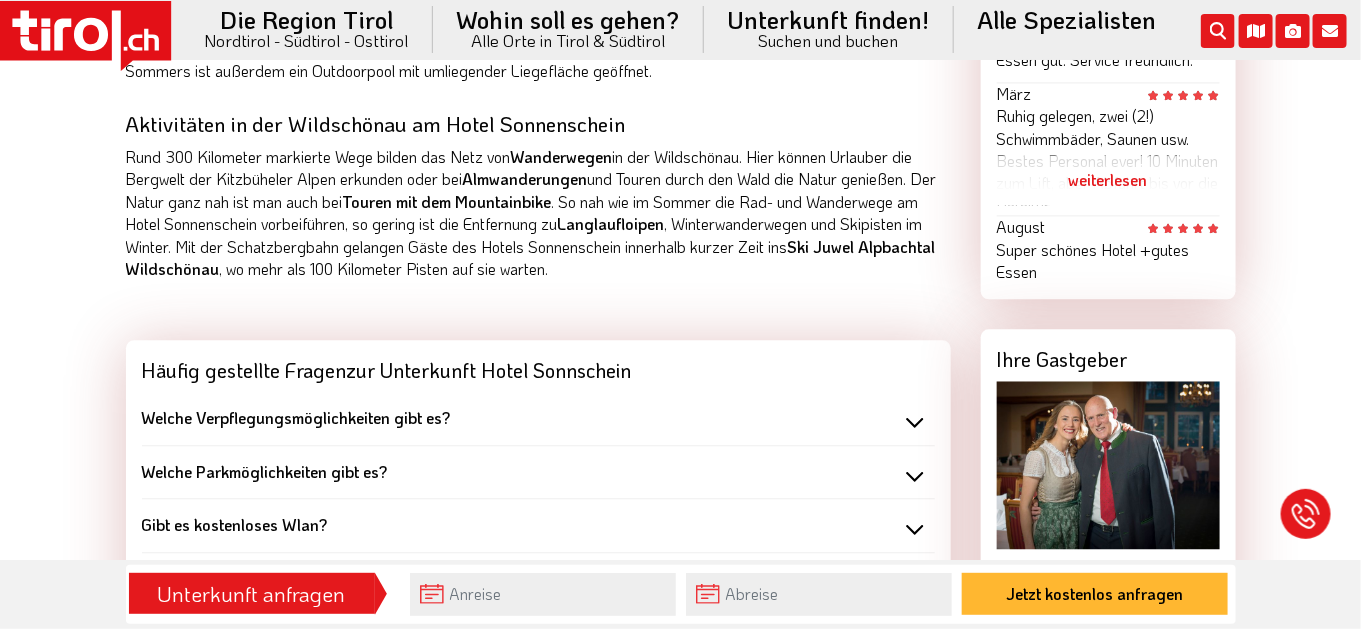 scroll, scrollTop: 1727, scrollLeft: 0, axis: vertical 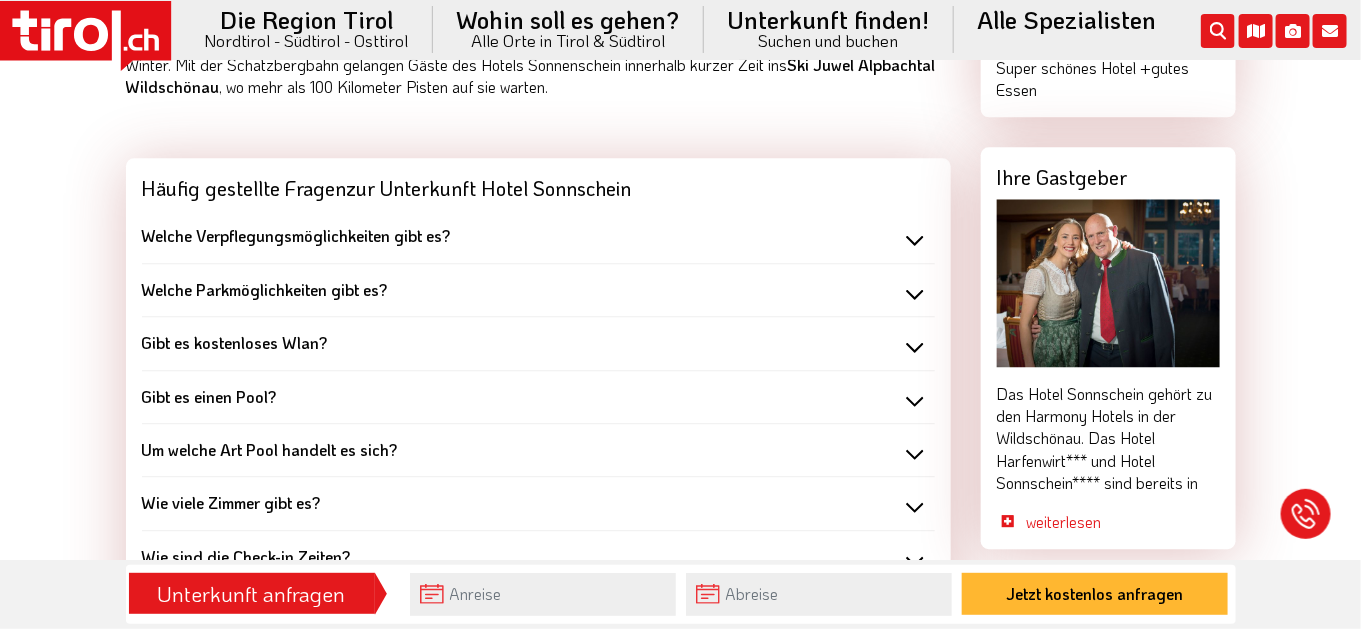 click on "Welche Parkmöglichkeiten gibt es?" at bounding box center [265, 289] 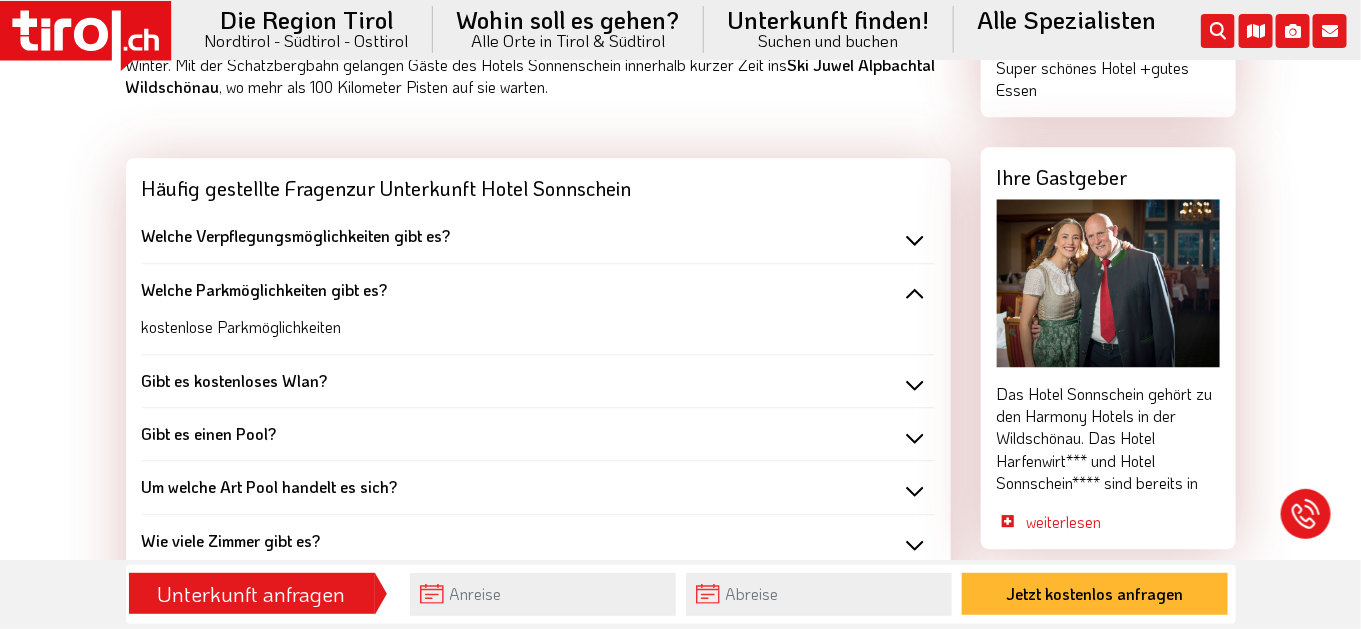 scroll, scrollTop: 1818, scrollLeft: 0, axis: vertical 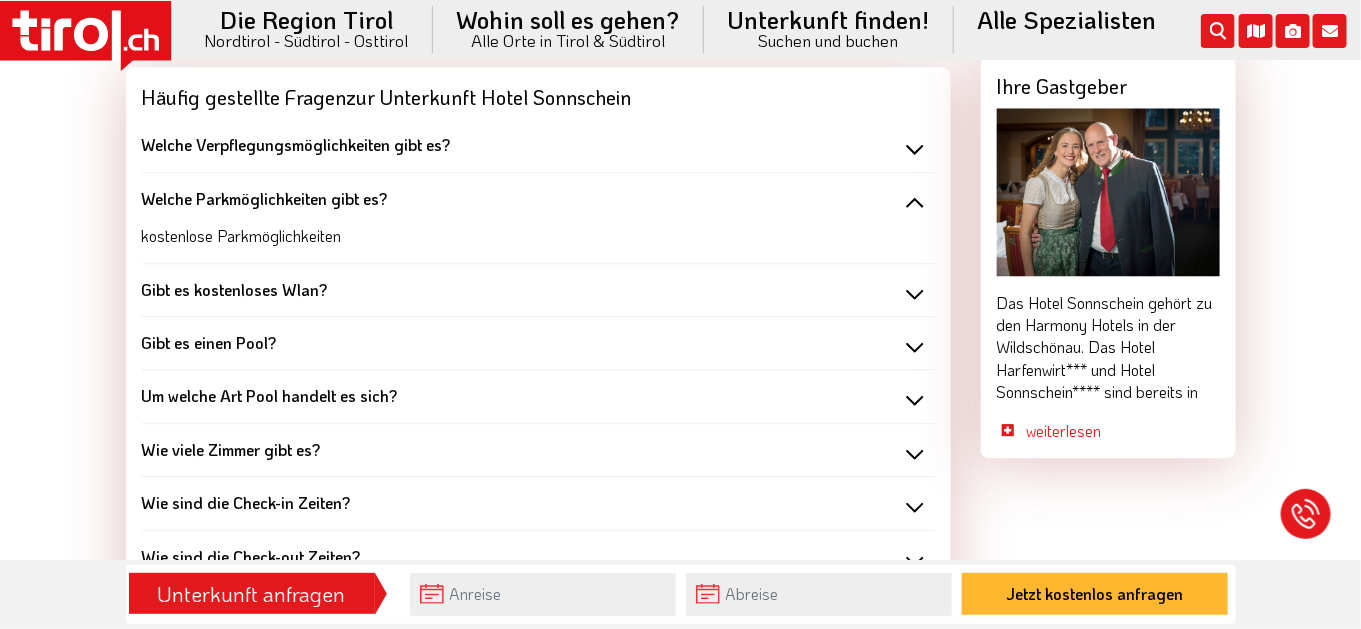 click on "Gibt es kostenloses Wlan?" at bounding box center [235, 289] 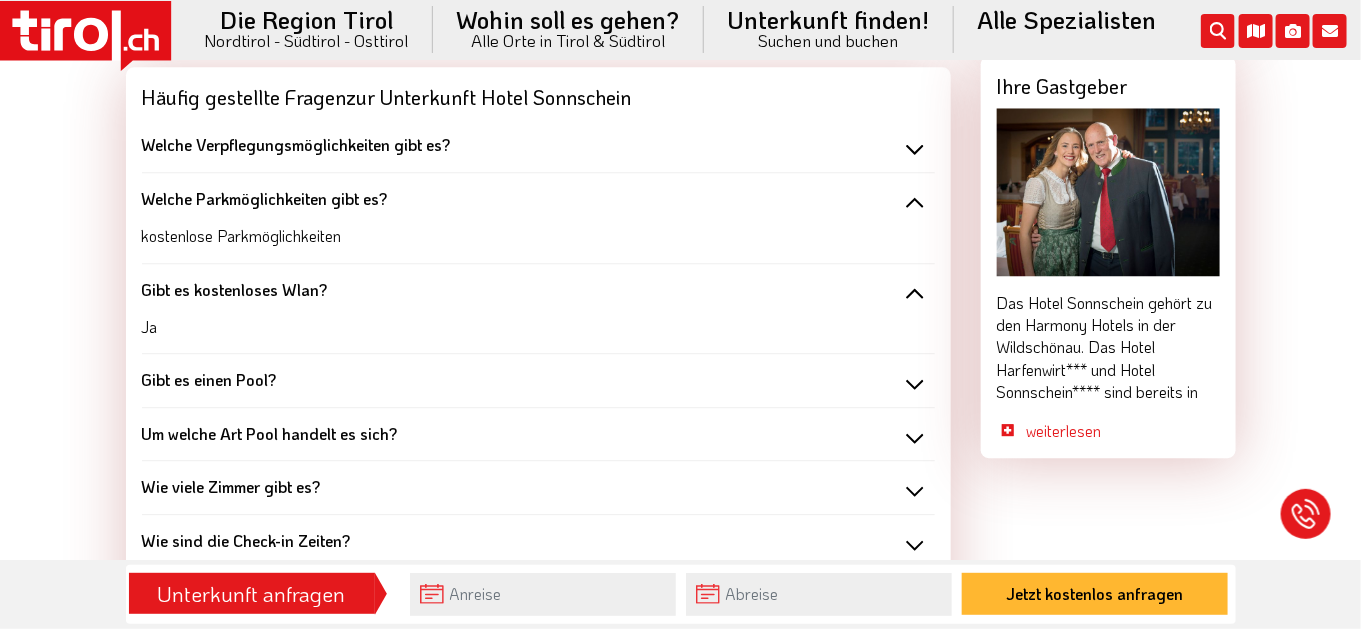 click on "Gibt es einen Pool?" at bounding box center (209, 379) 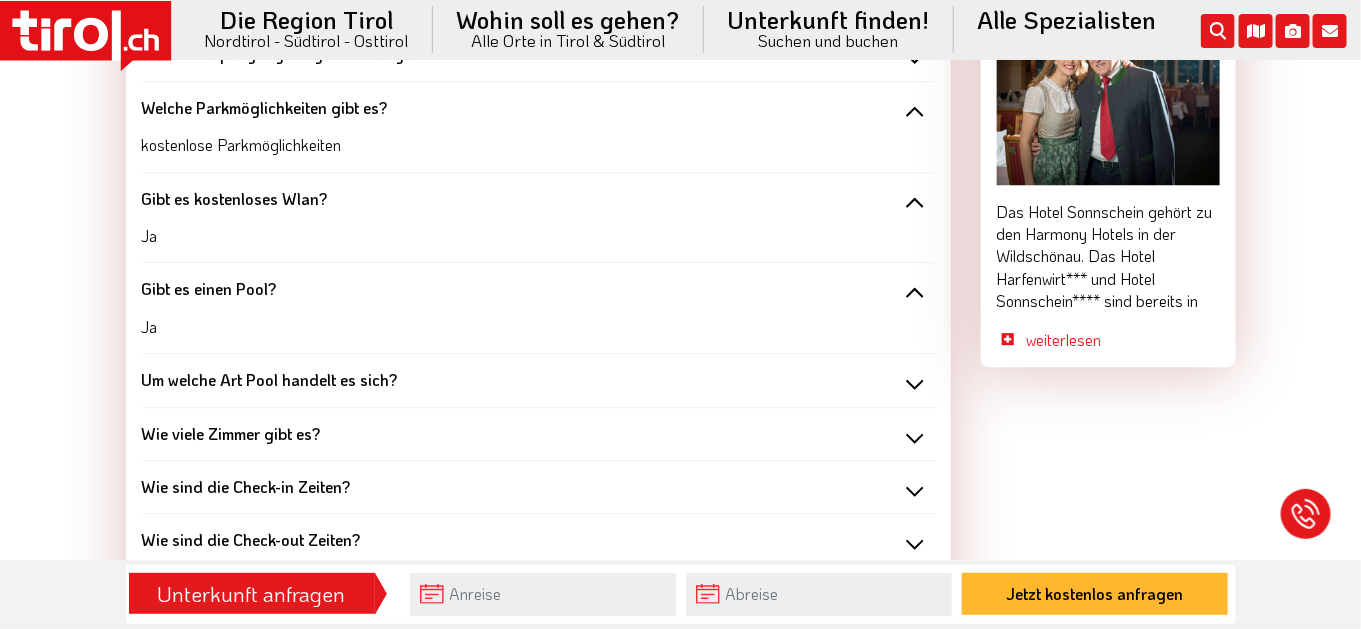 scroll, scrollTop: 2000, scrollLeft: 0, axis: vertical 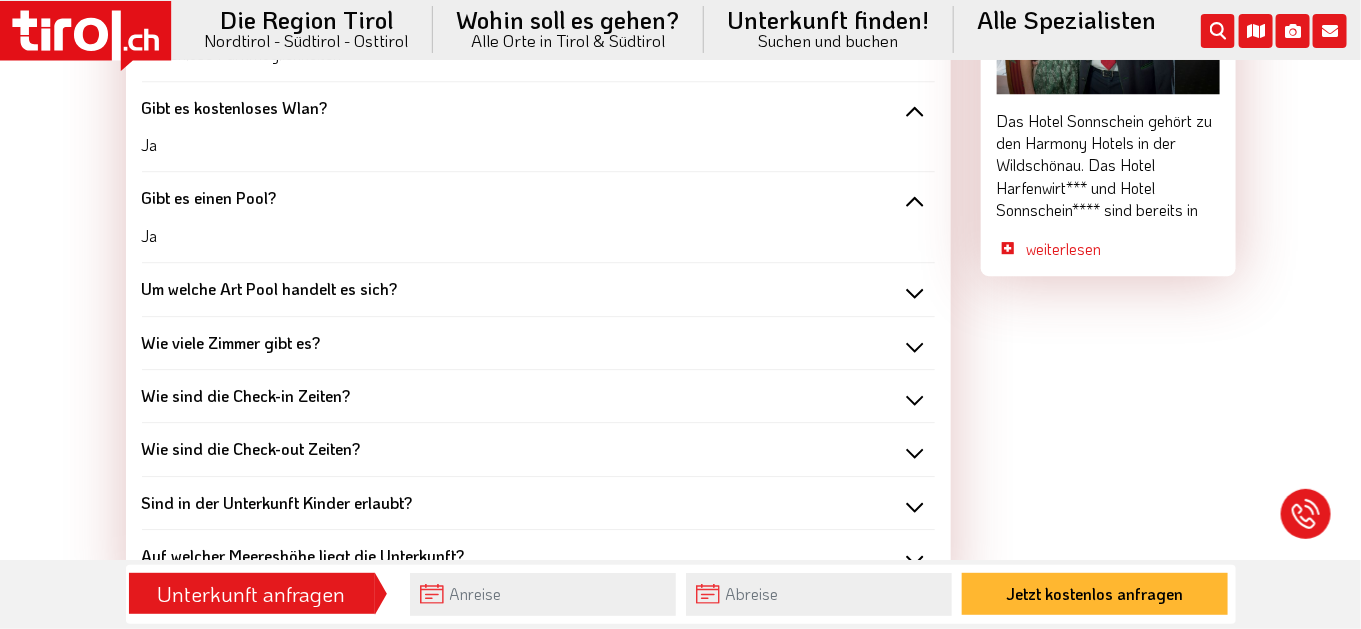 click on "Um welche Art Pool handelt es sich?" at bounding box center (270, 288) 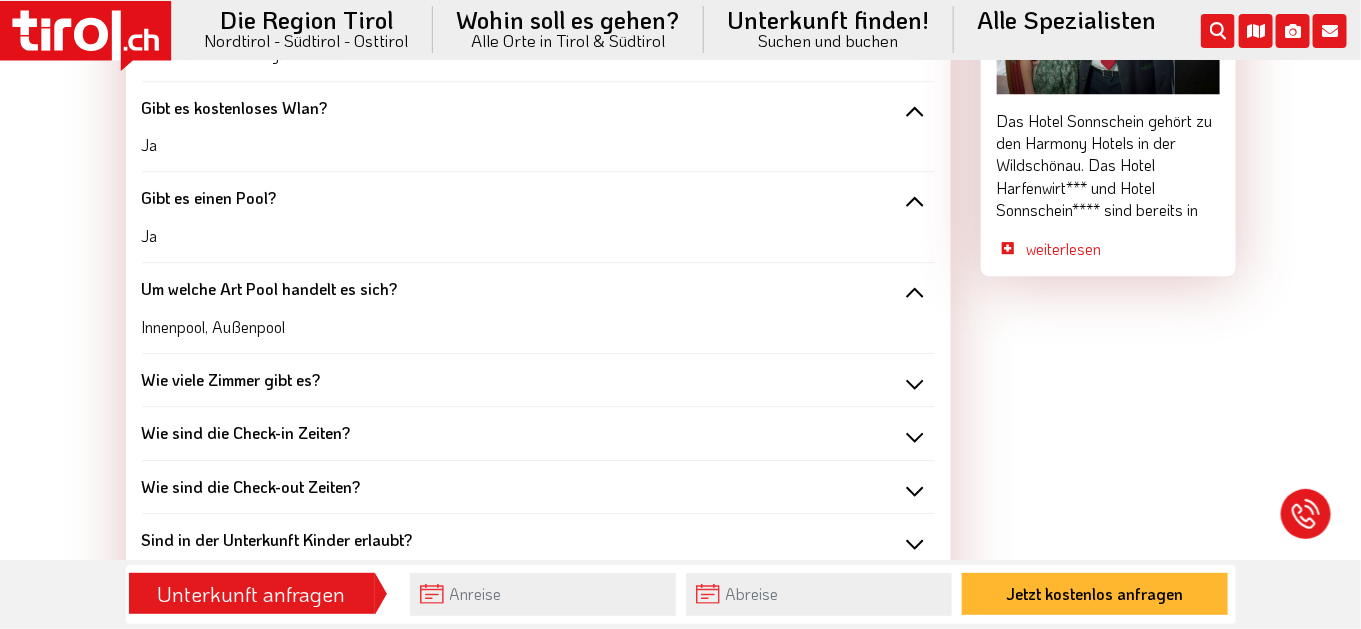 click on "Wie viele Zimmer gibt es?" at bounding box center [231, 379] 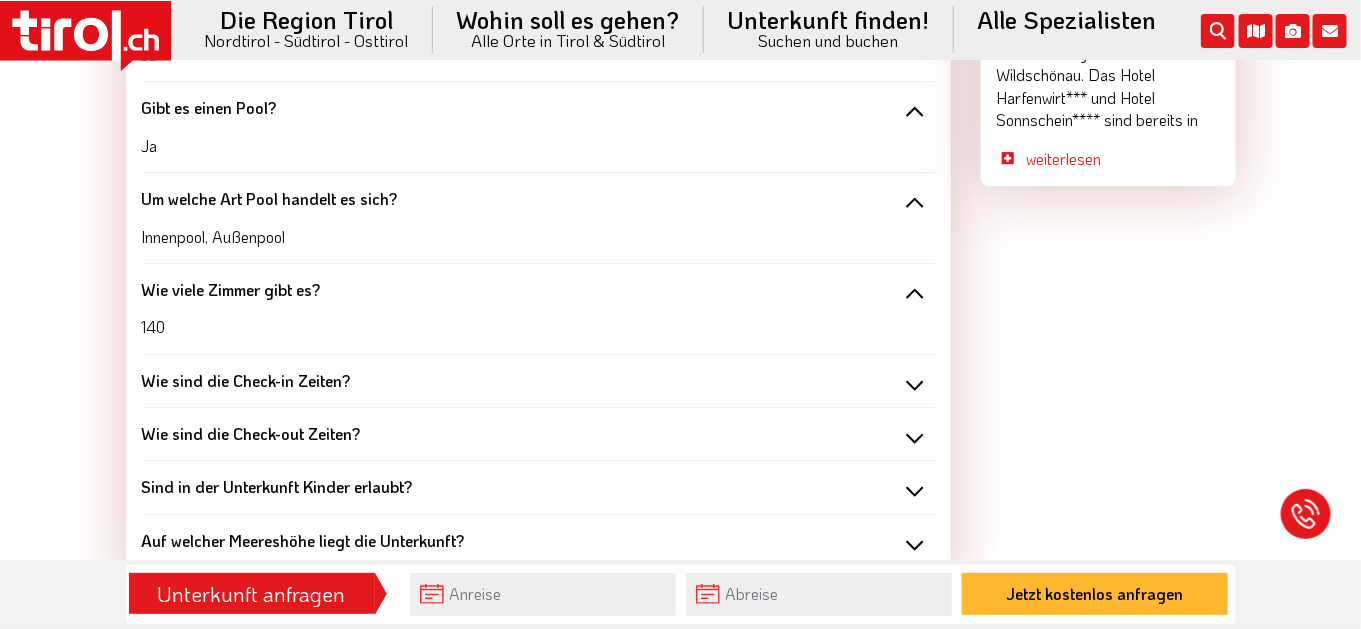 scroll, scrollTop: 2181, scrollLeft: 0, axis: vertical 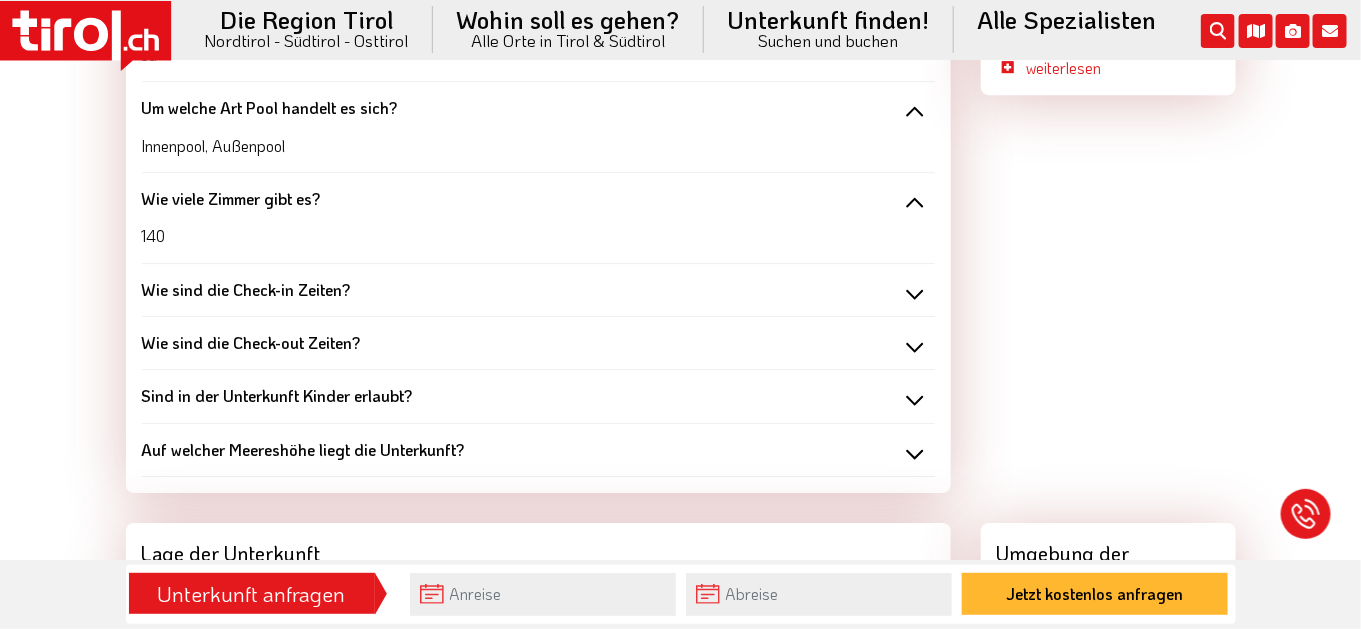 click on "Sind in der Unterkunft Kinder erlaubt?" at bounding box center [277, 395] 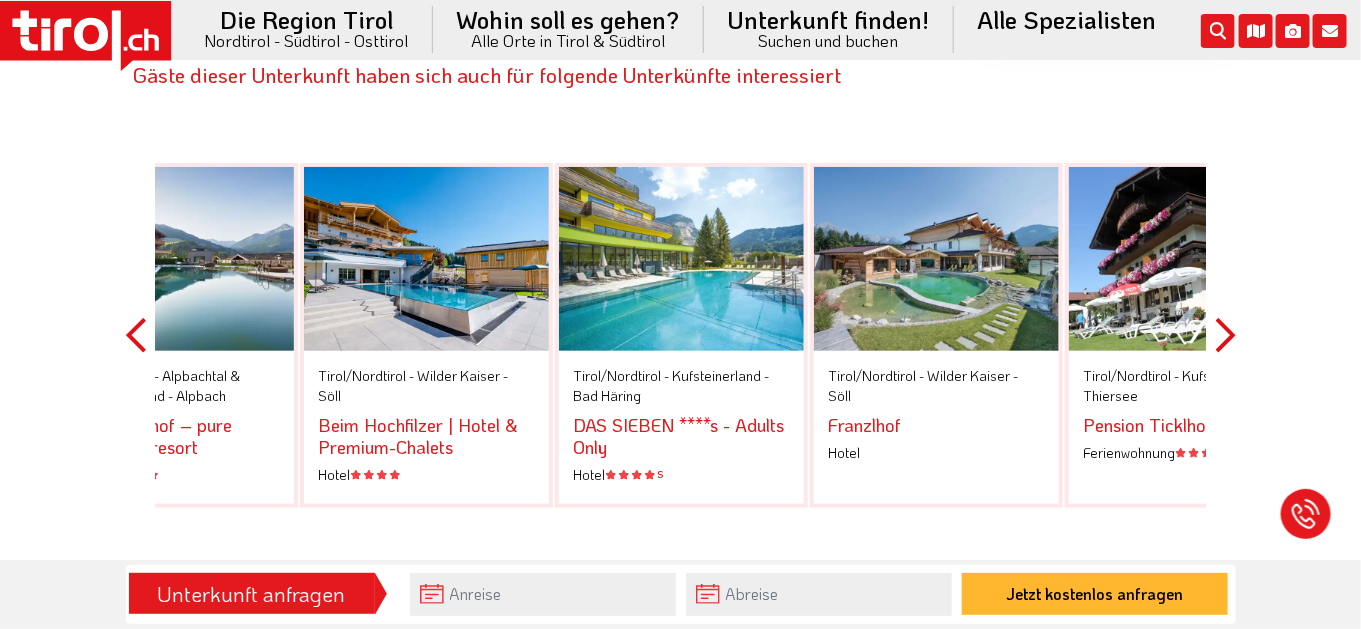 scroll, scrollTop: 3545, scrollLeft: 0, axis: vertical 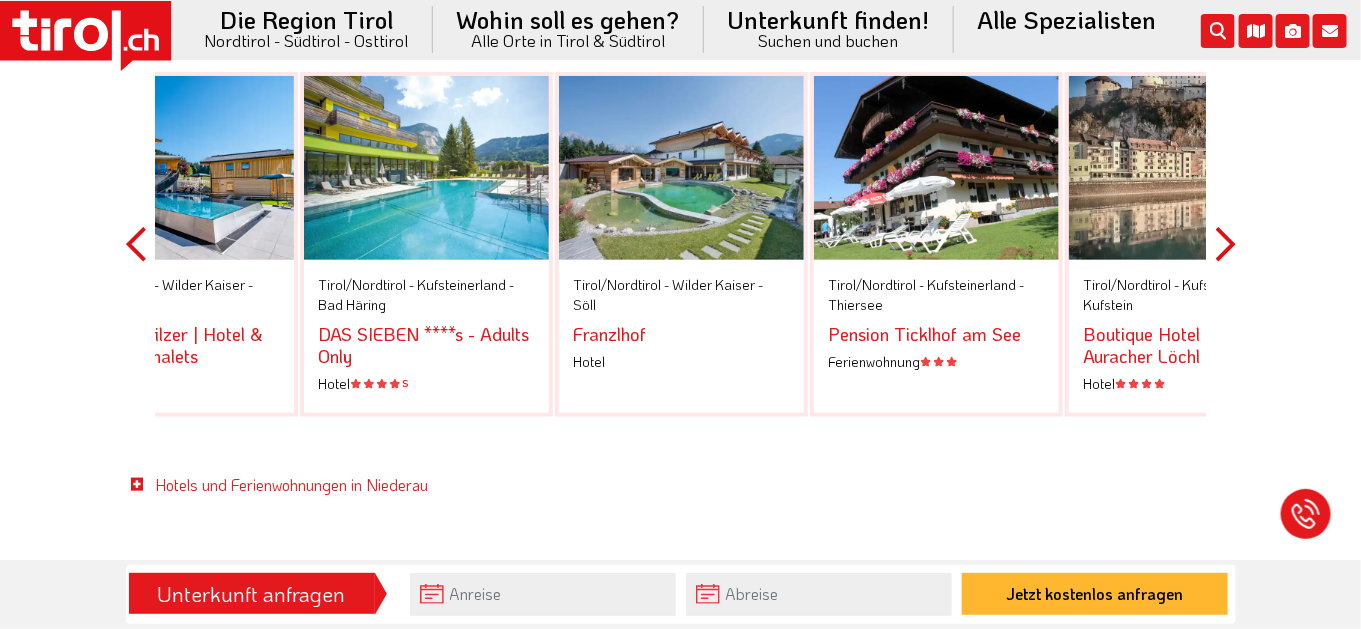 click on "Previous" at bounding box center (136, 244) 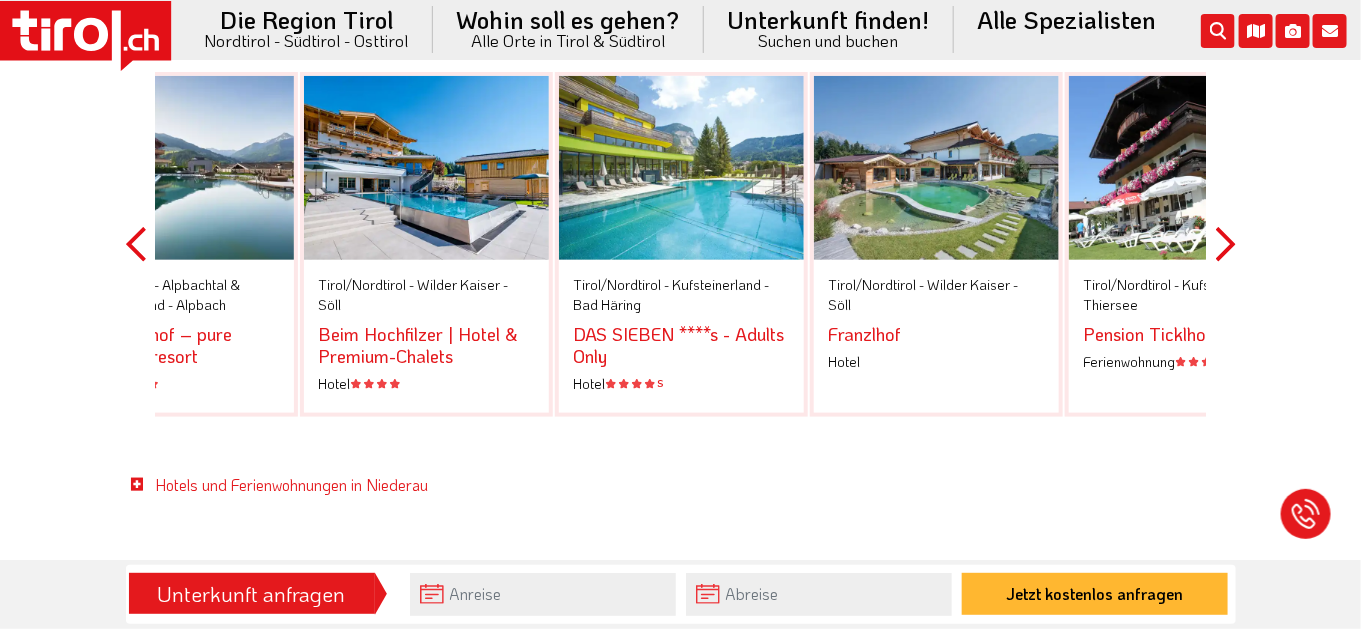 click on "Previous" at bounding box center (136, 244) 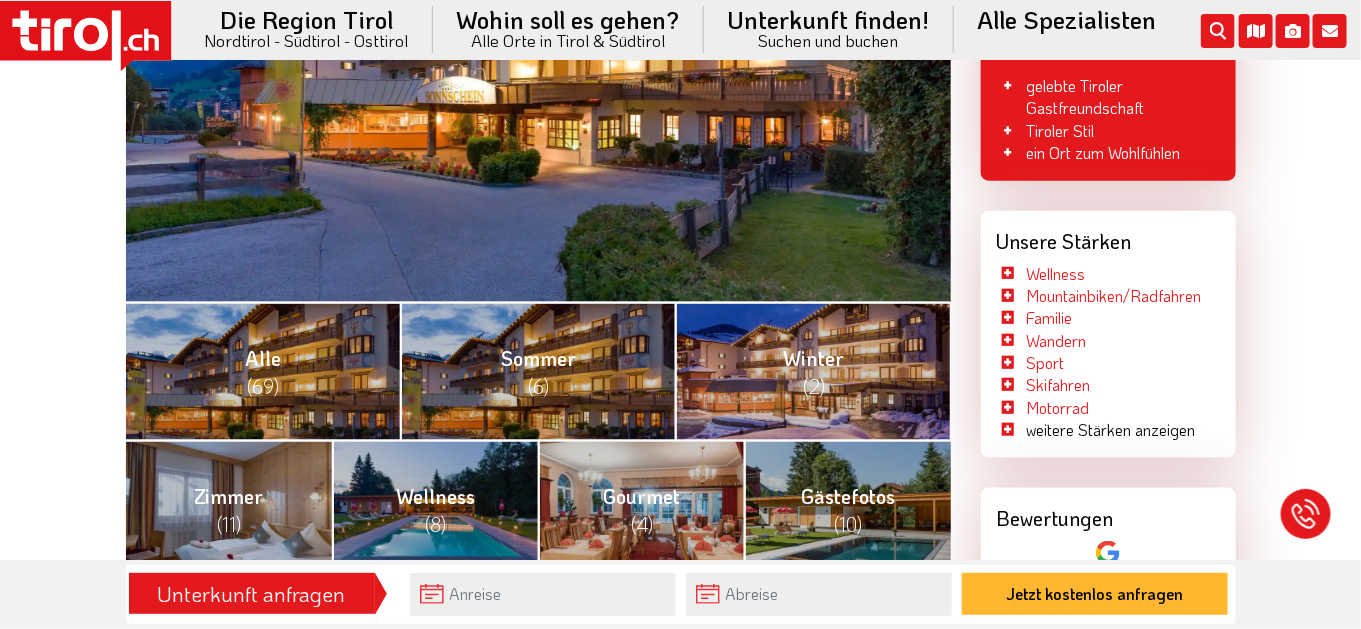 scroll, scrollTop: 533, scrollLeft: 0, axis: vertical 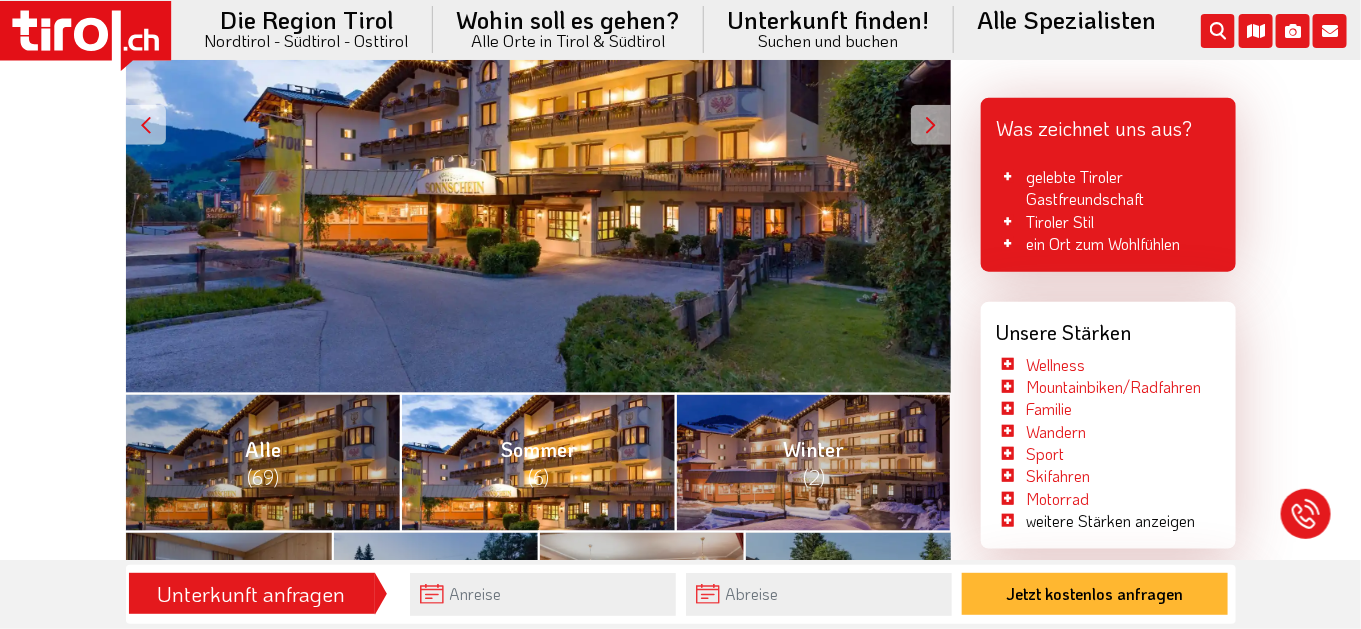 click on "Sommer   (6)" at bounding box center (537, 462) 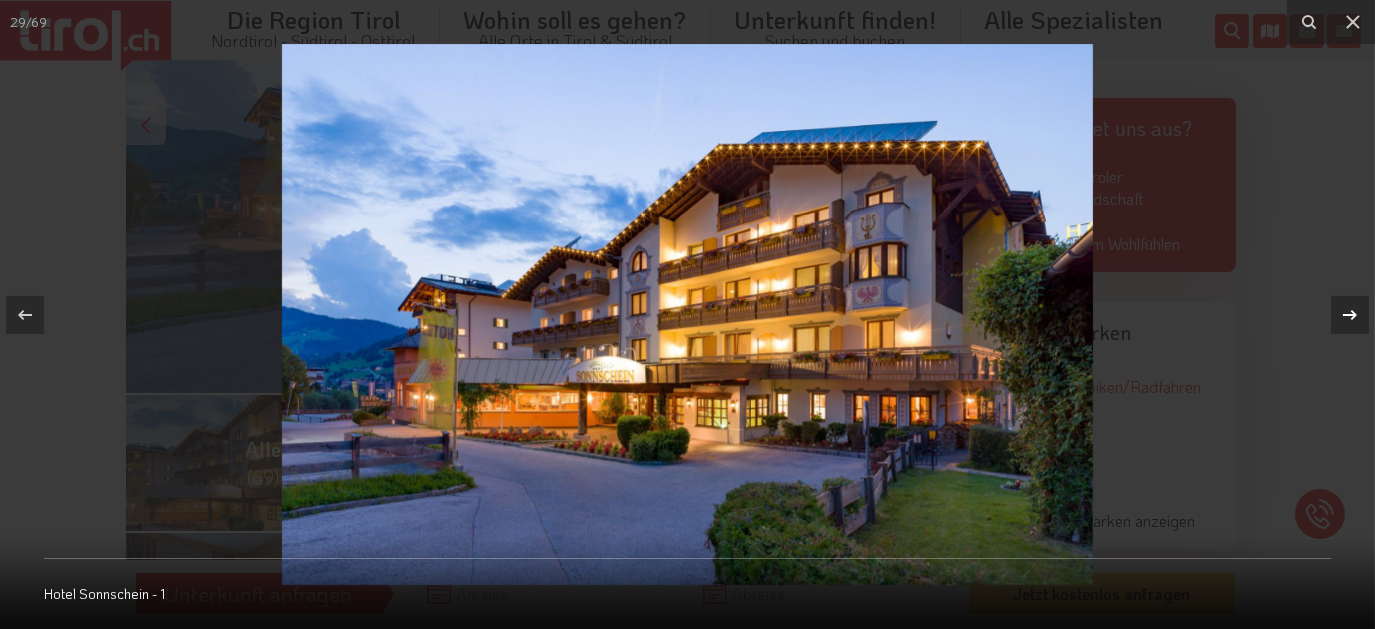 click 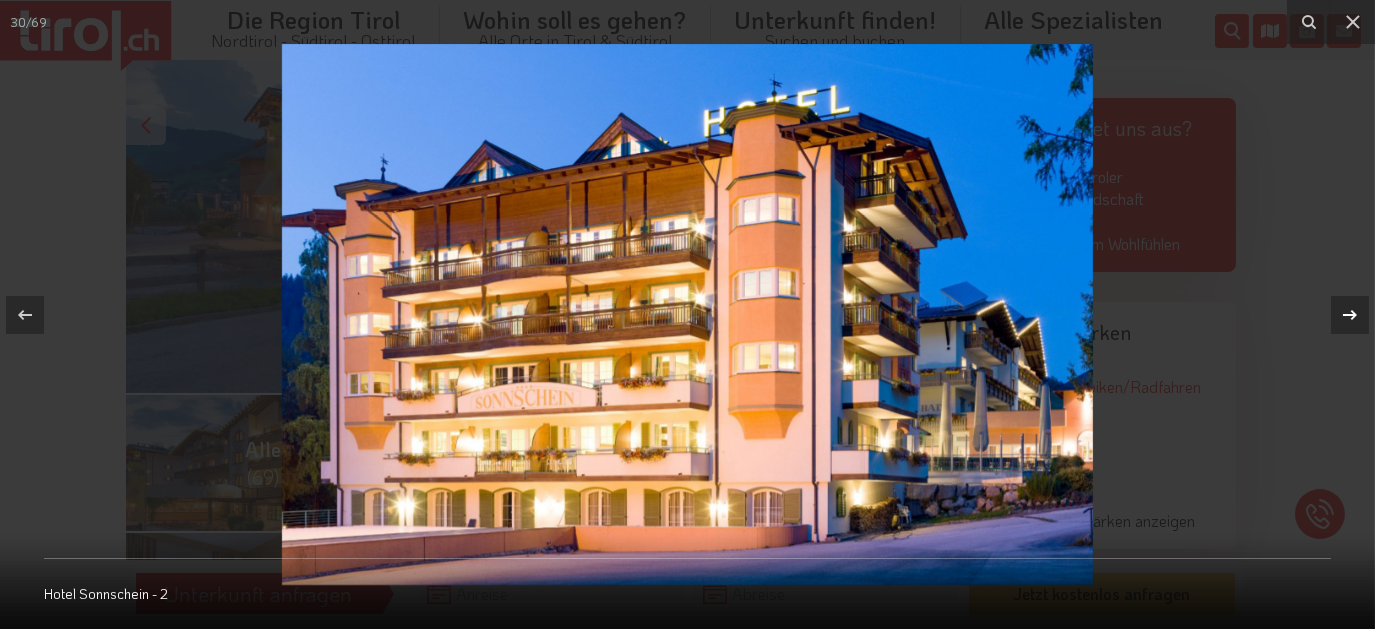 click 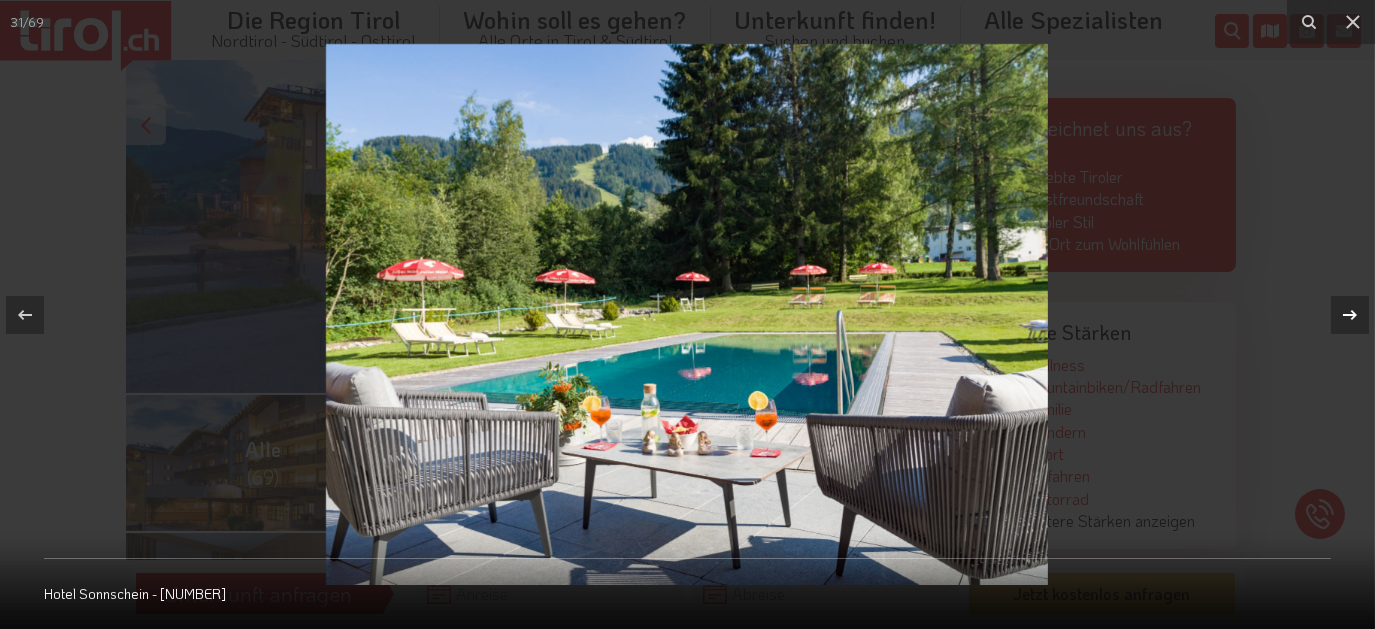 click 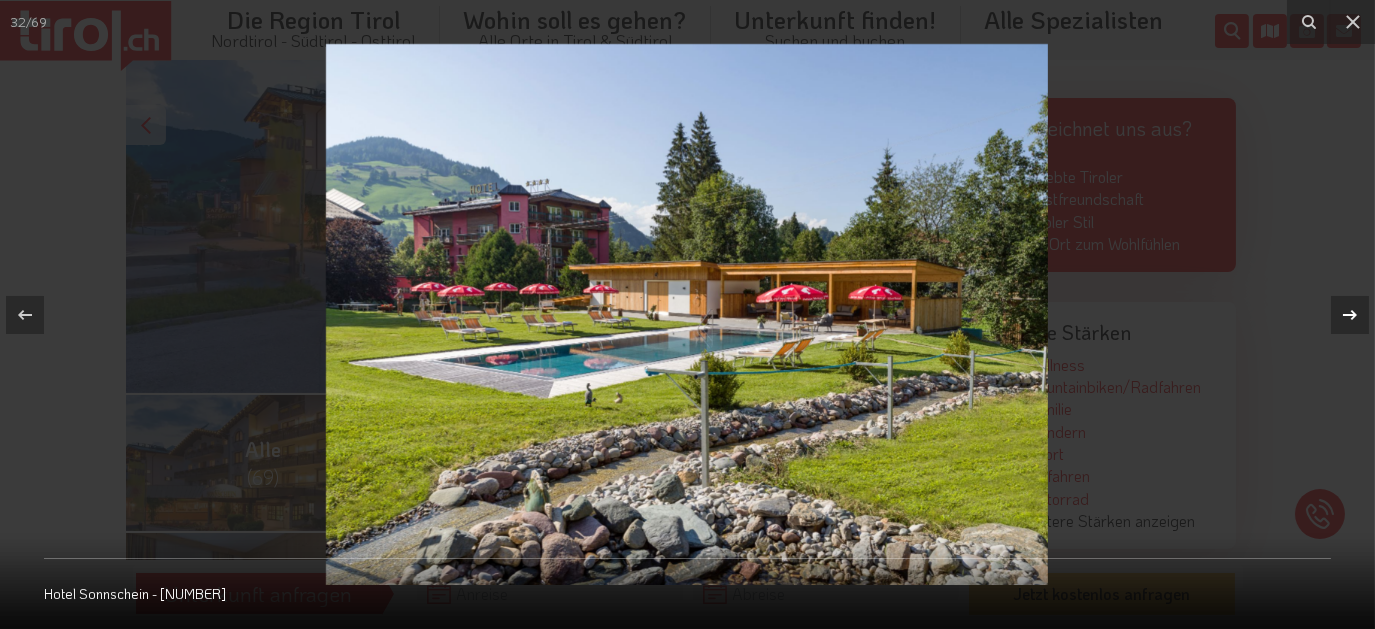 click 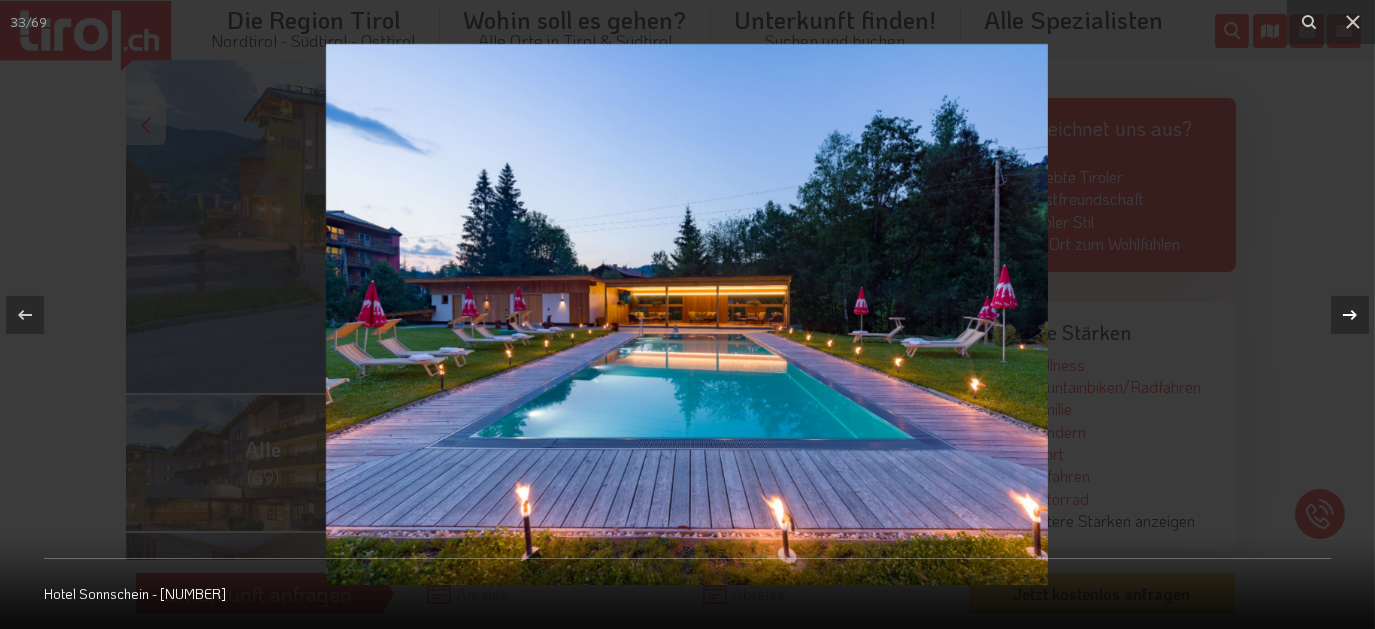 click 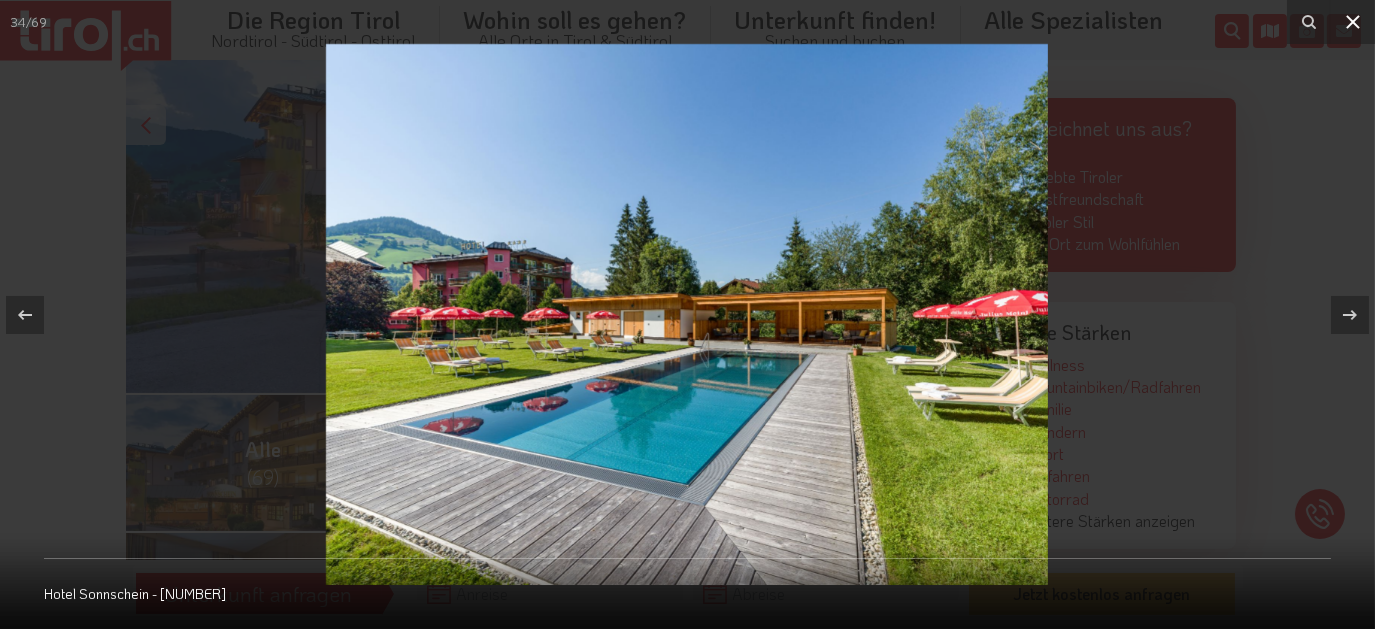 click 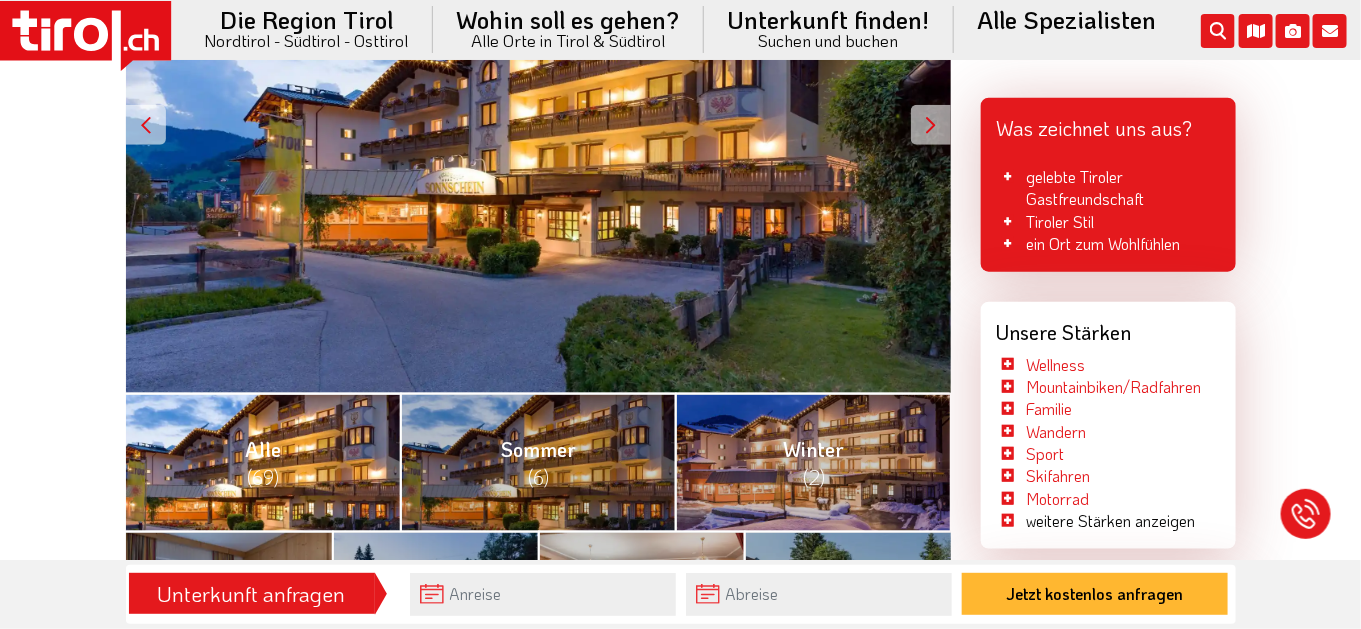 click on "Alle   (69)" at bounding box center (263, 462) 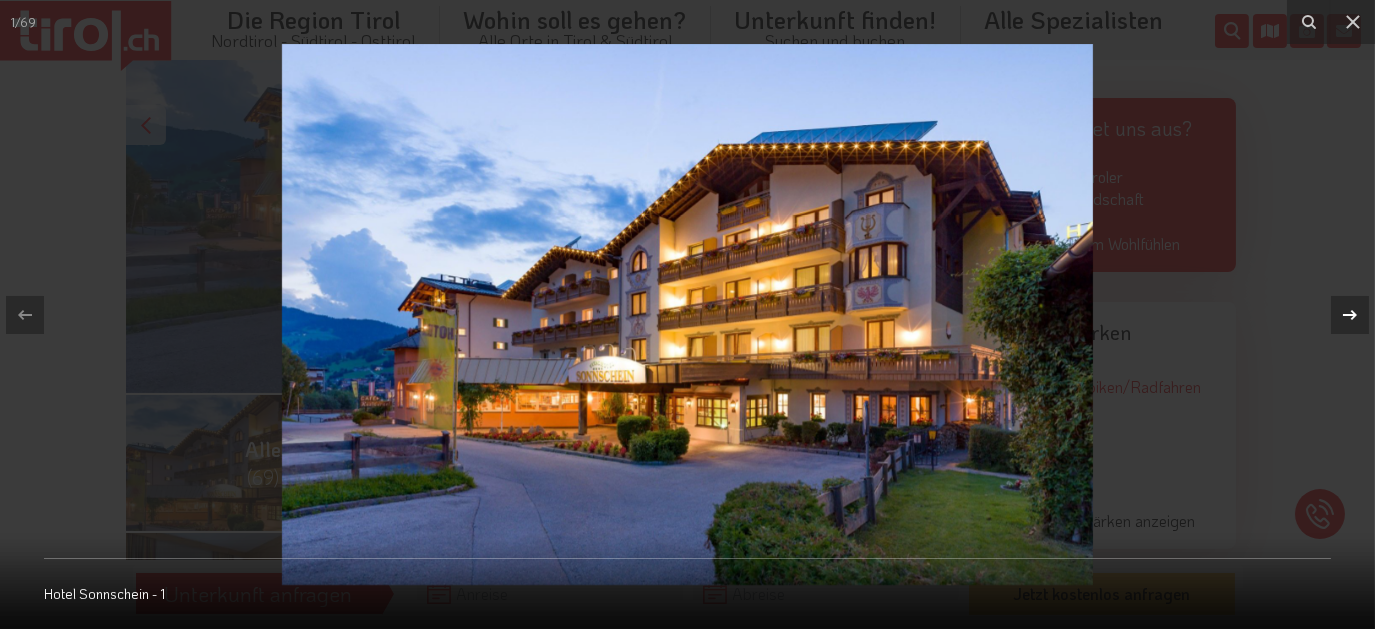 click 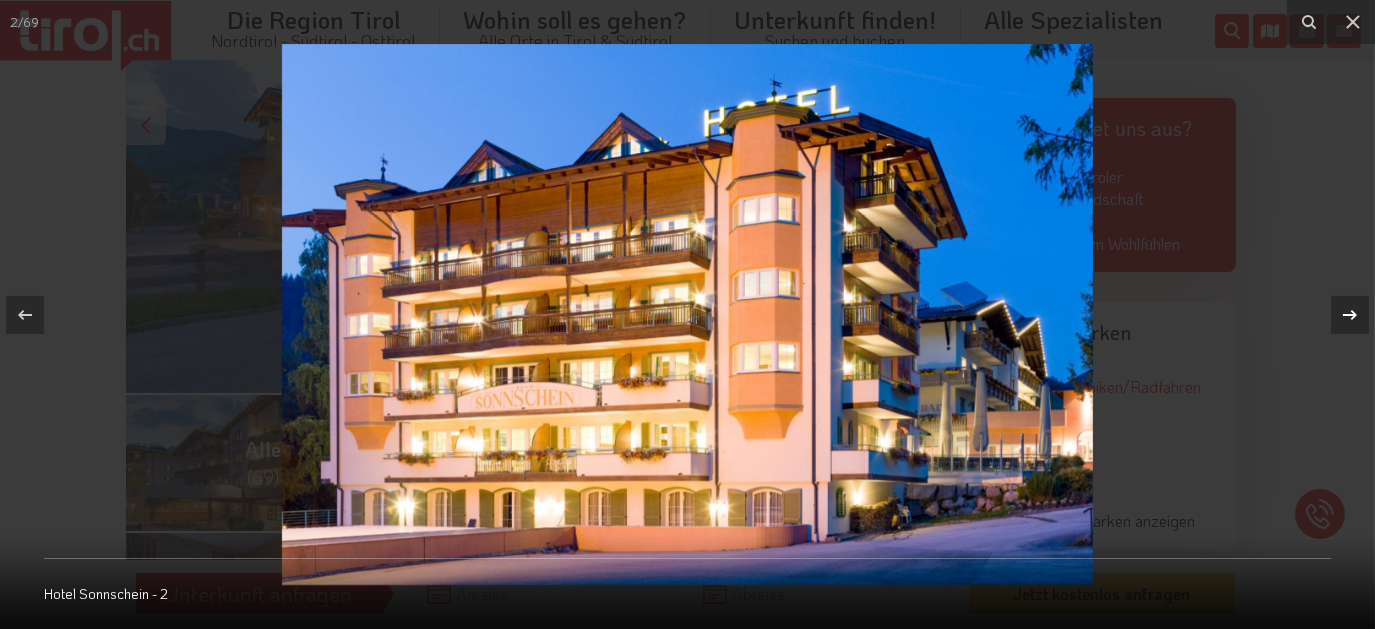 click 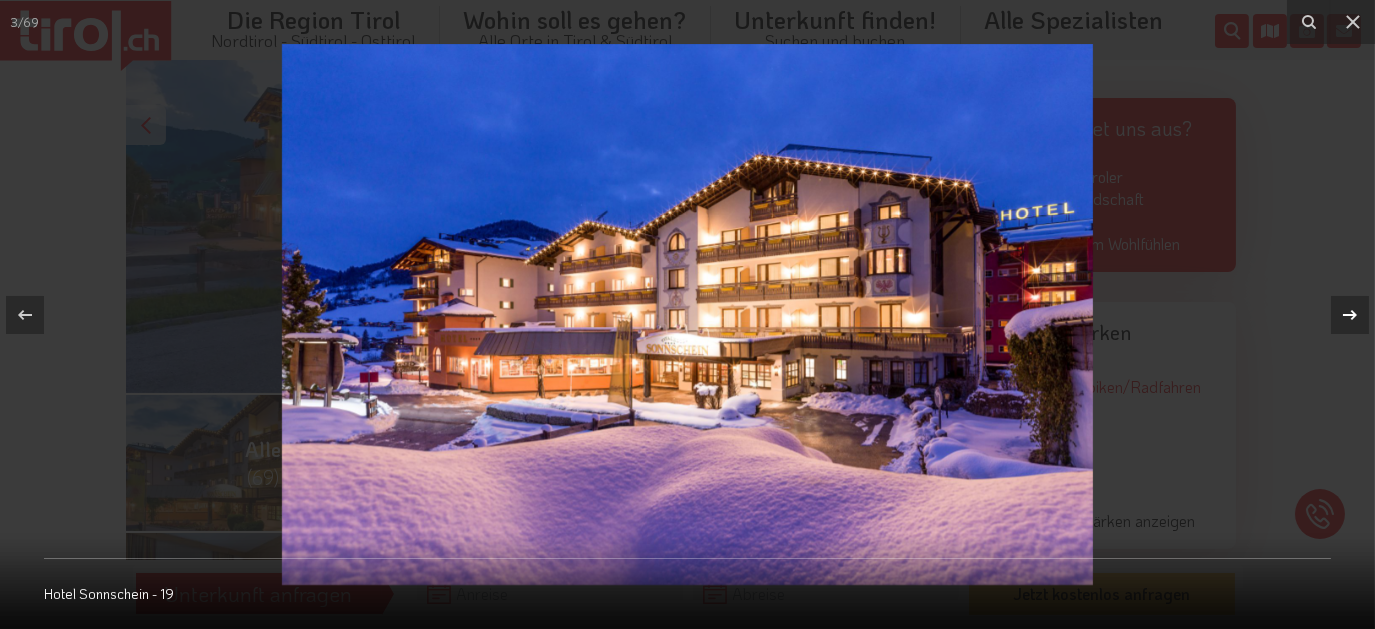 click 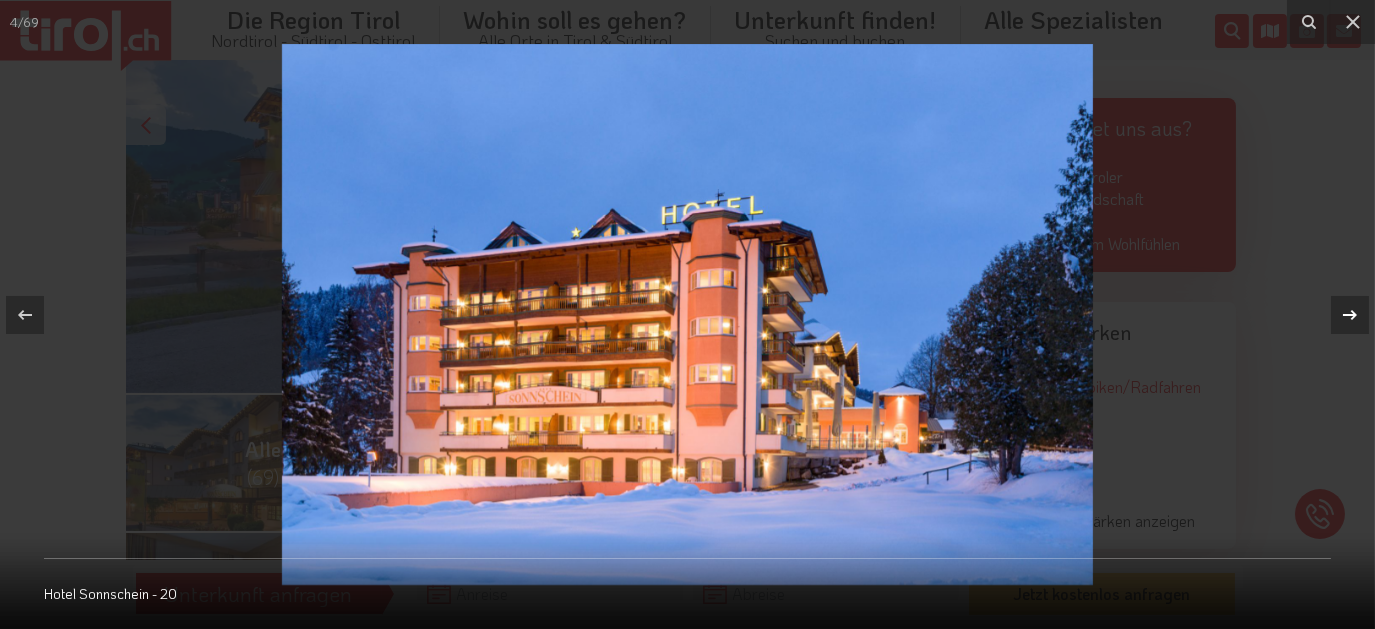click 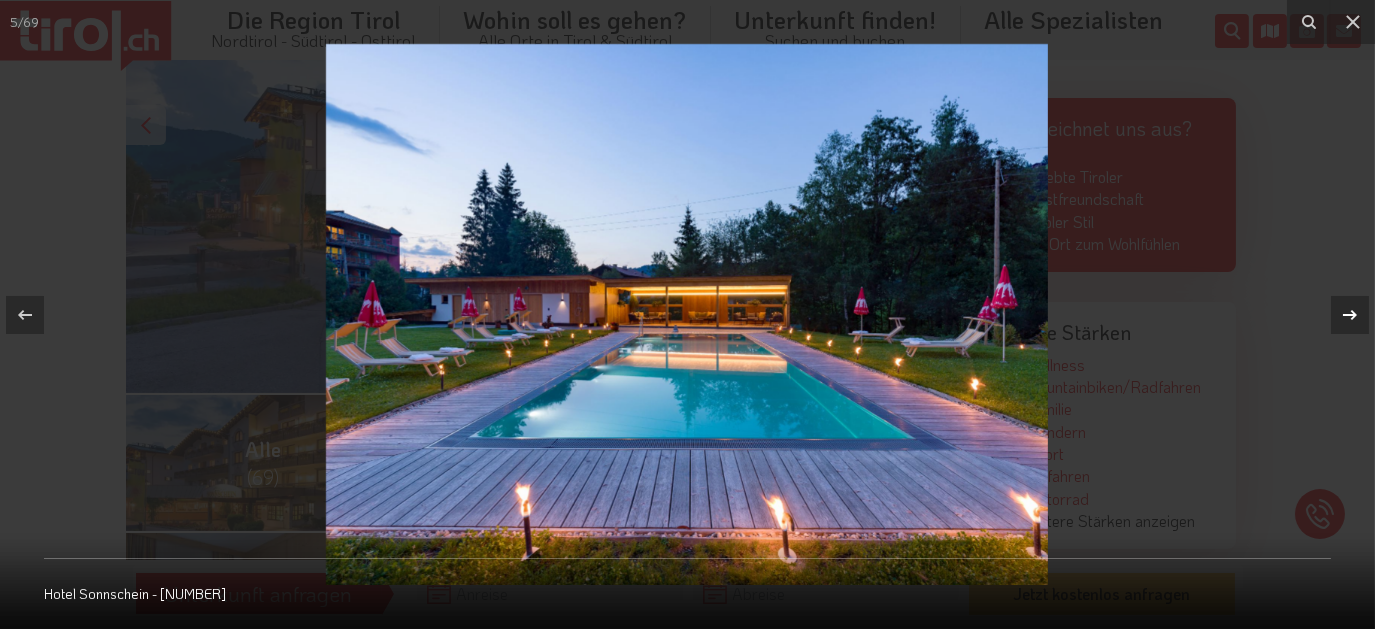 click 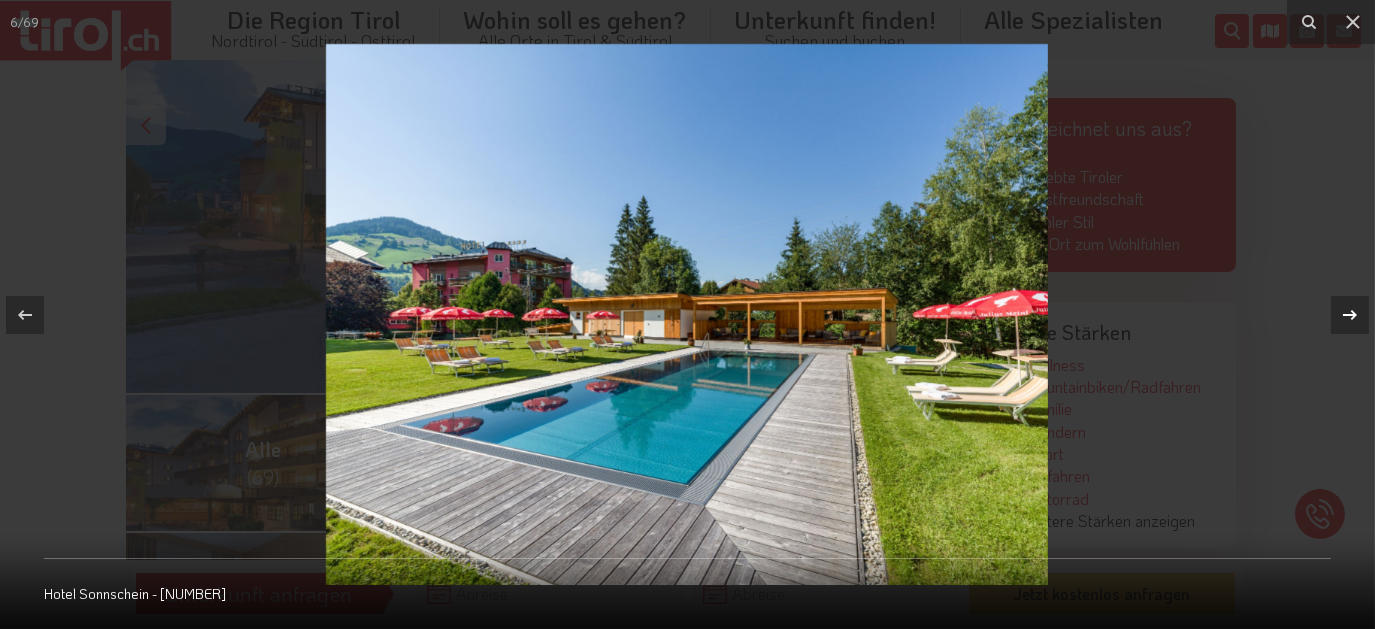 click 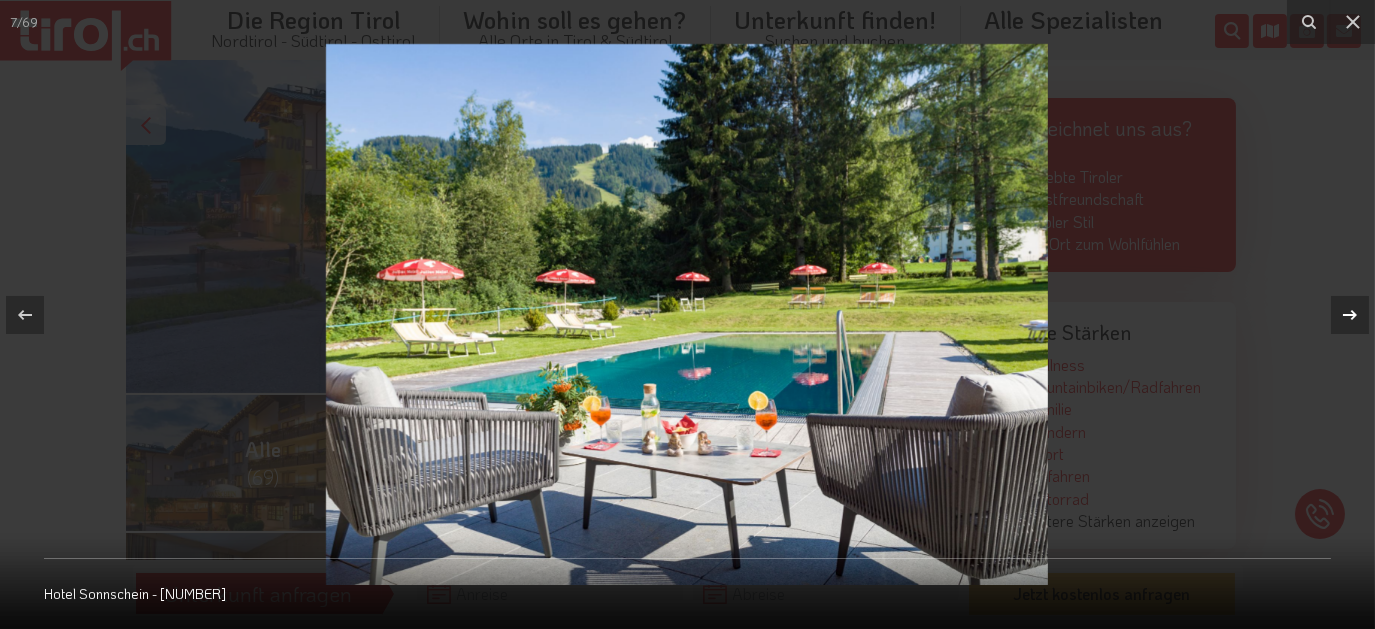 click 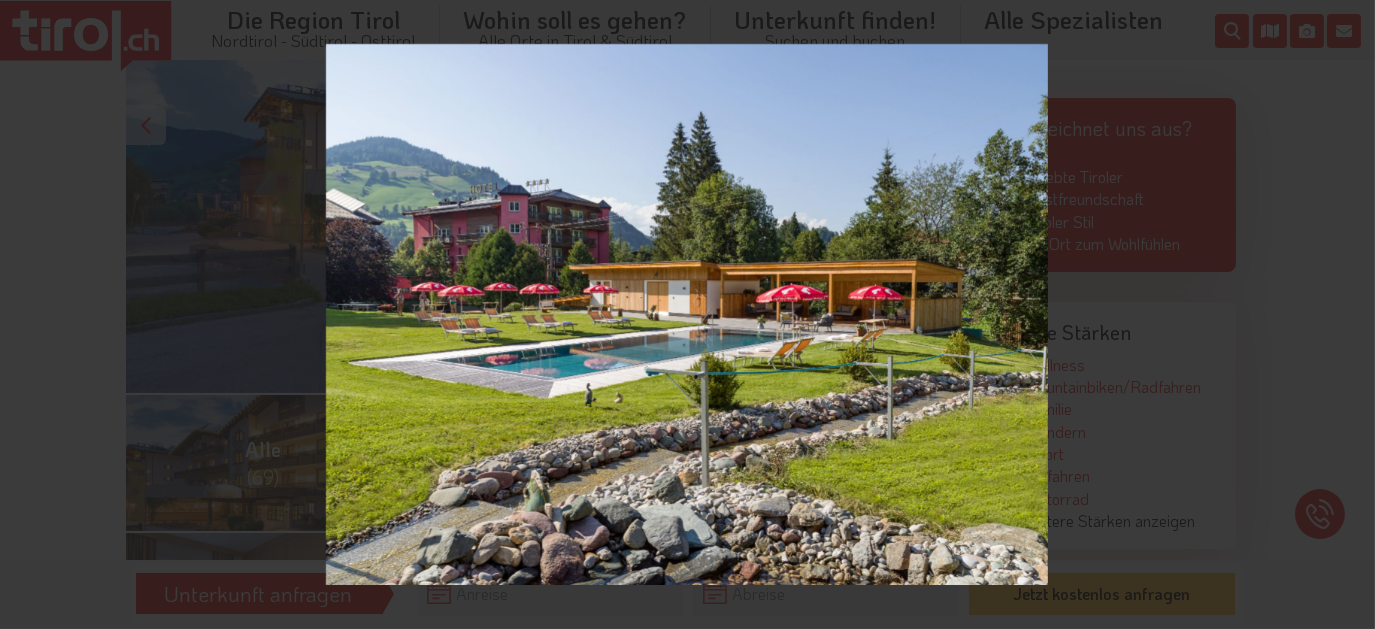 click on "8 / 69 Hotel Sonnschein - [NUMBER]" at bounding box center (687, 314) 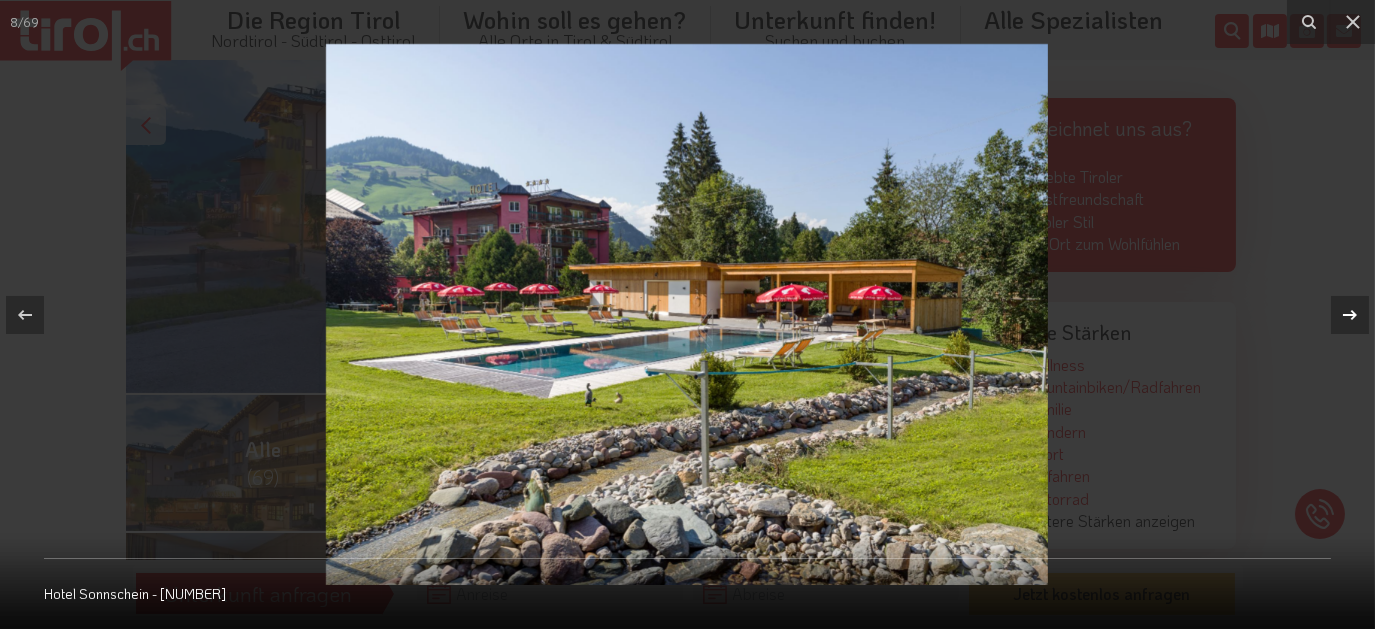 click at bounding box center (1350, 315) 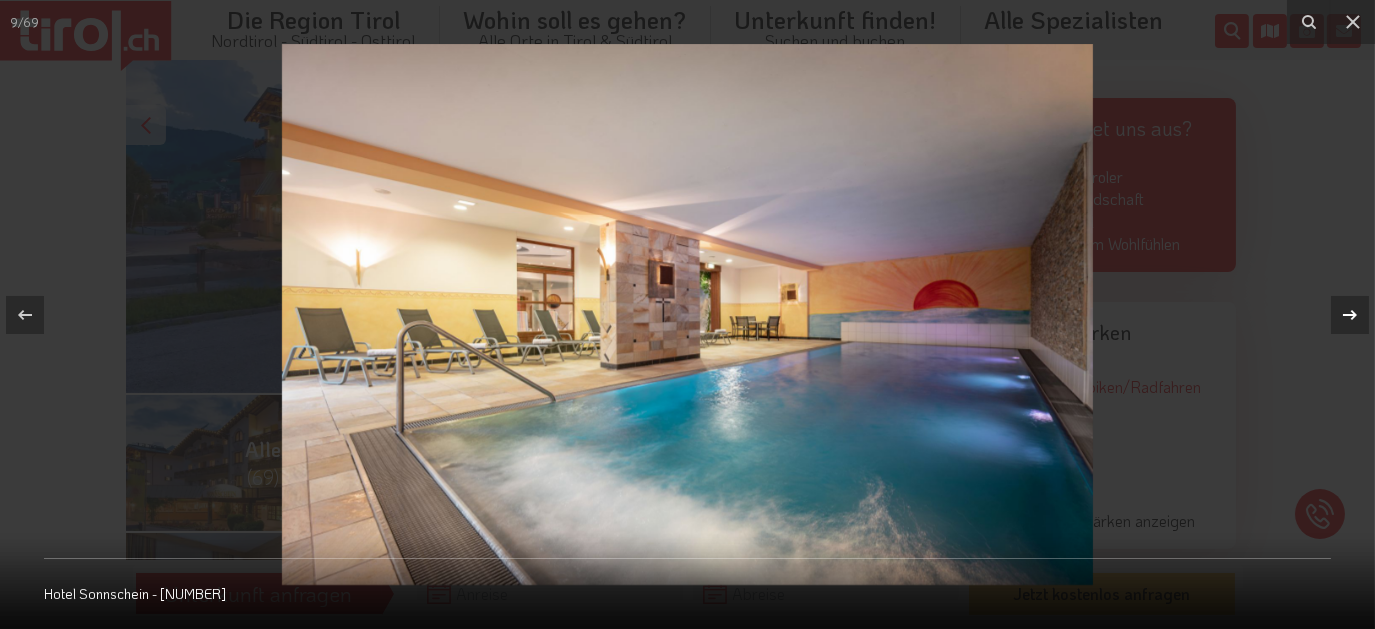 click 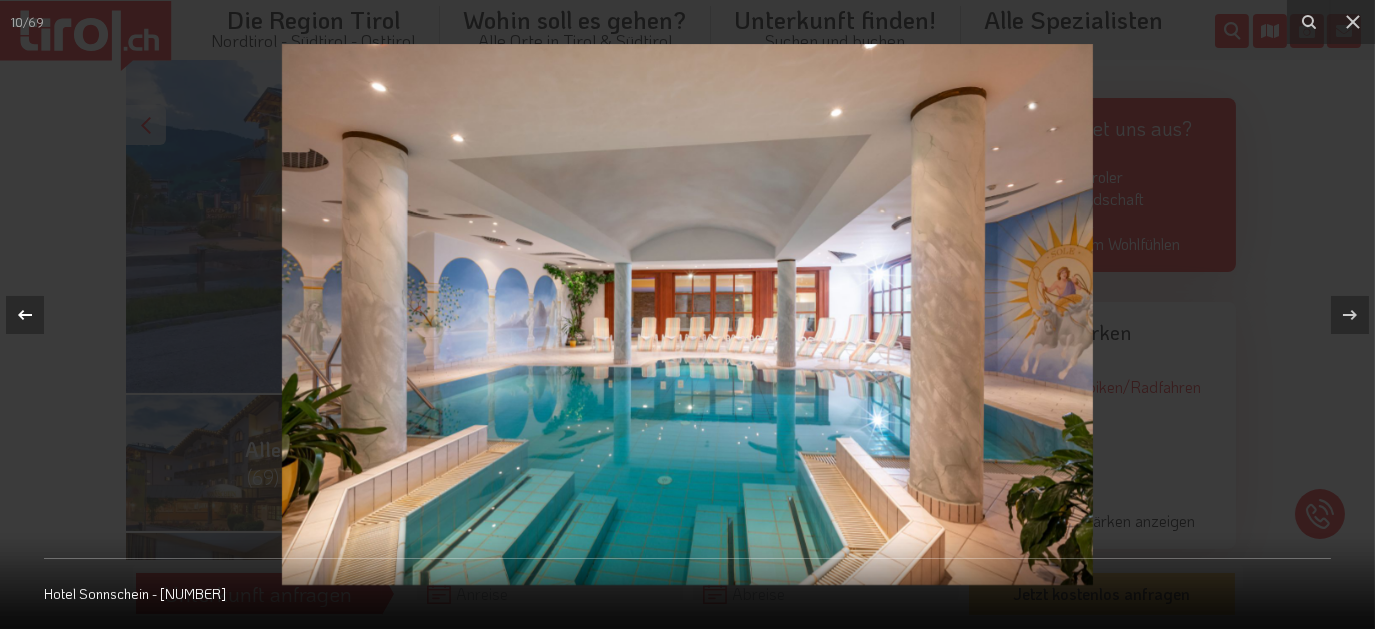 click 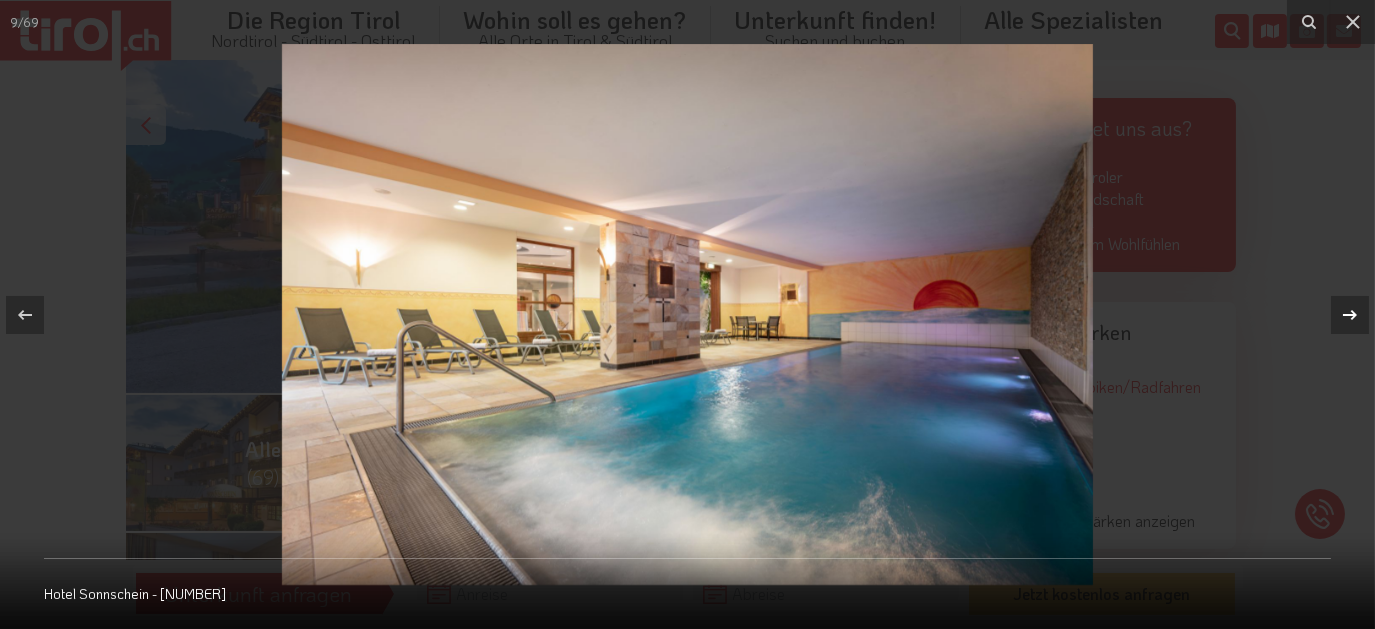 click 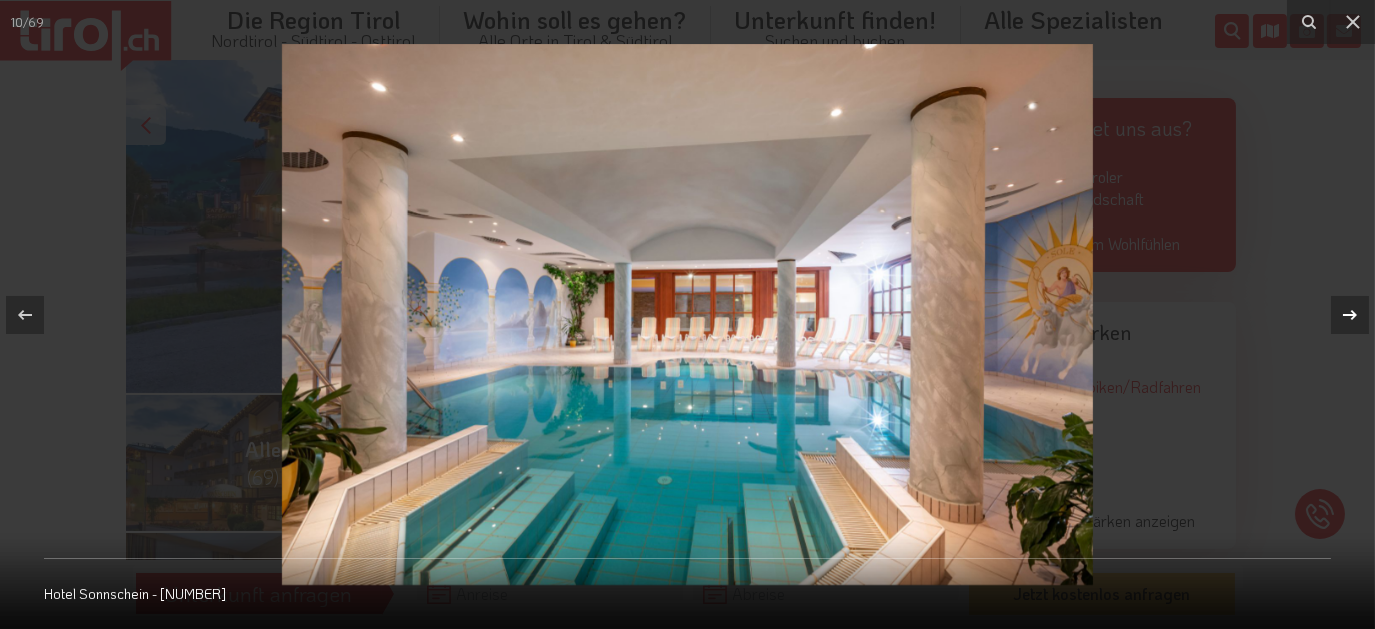 click 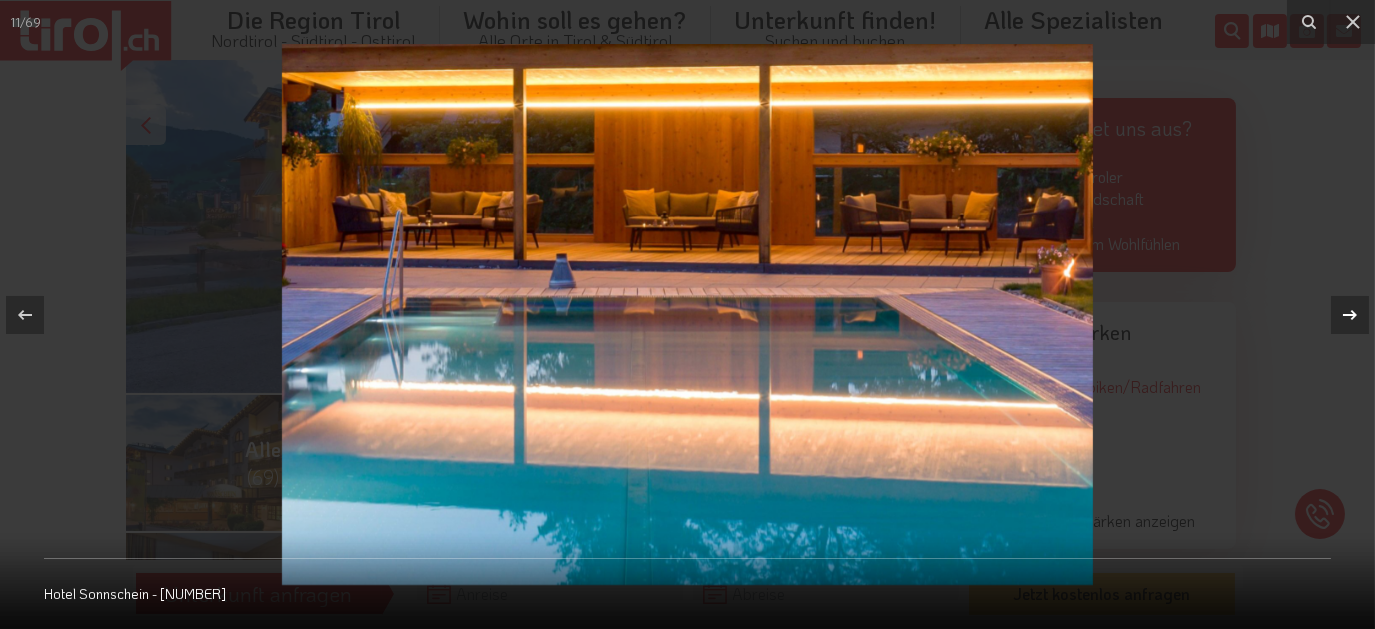 click 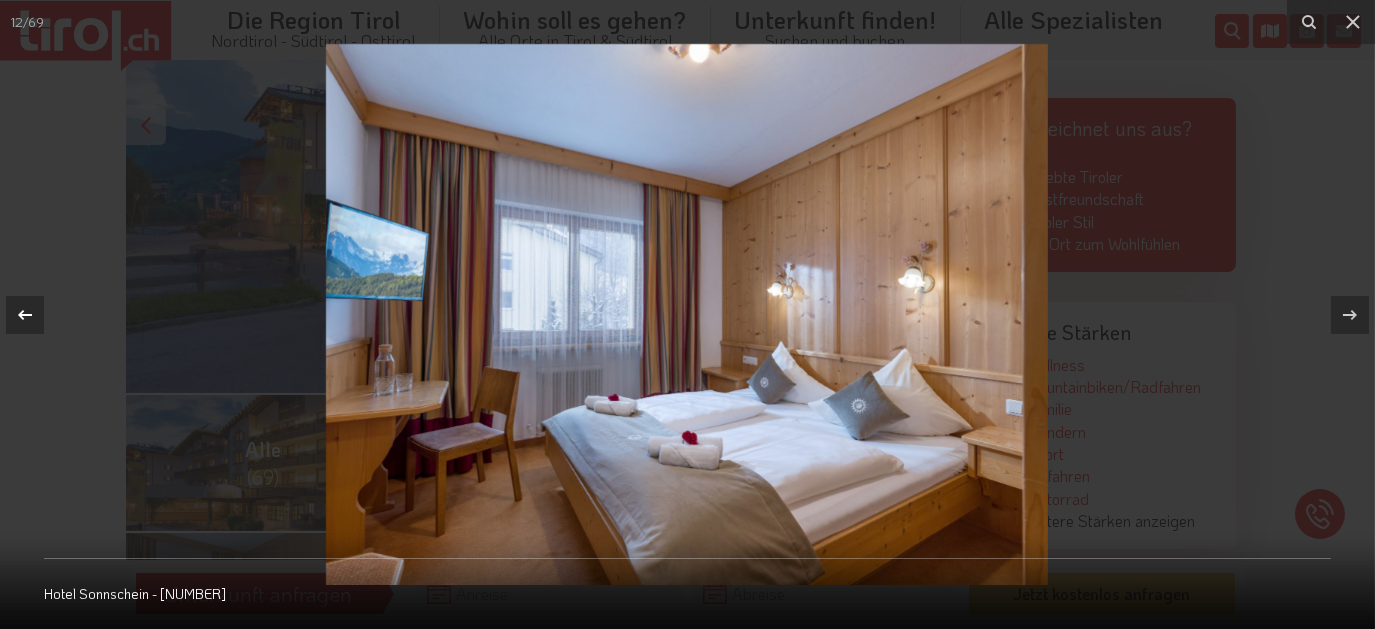 click at bounding box center [25, 315] 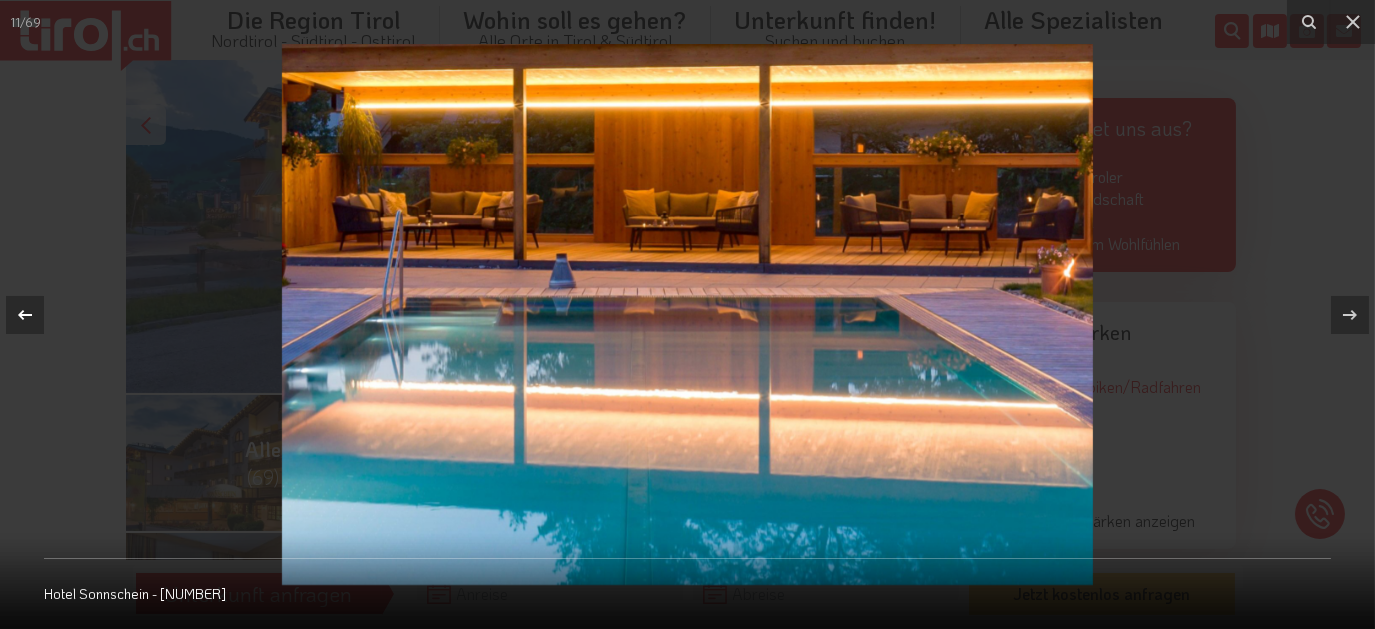 click 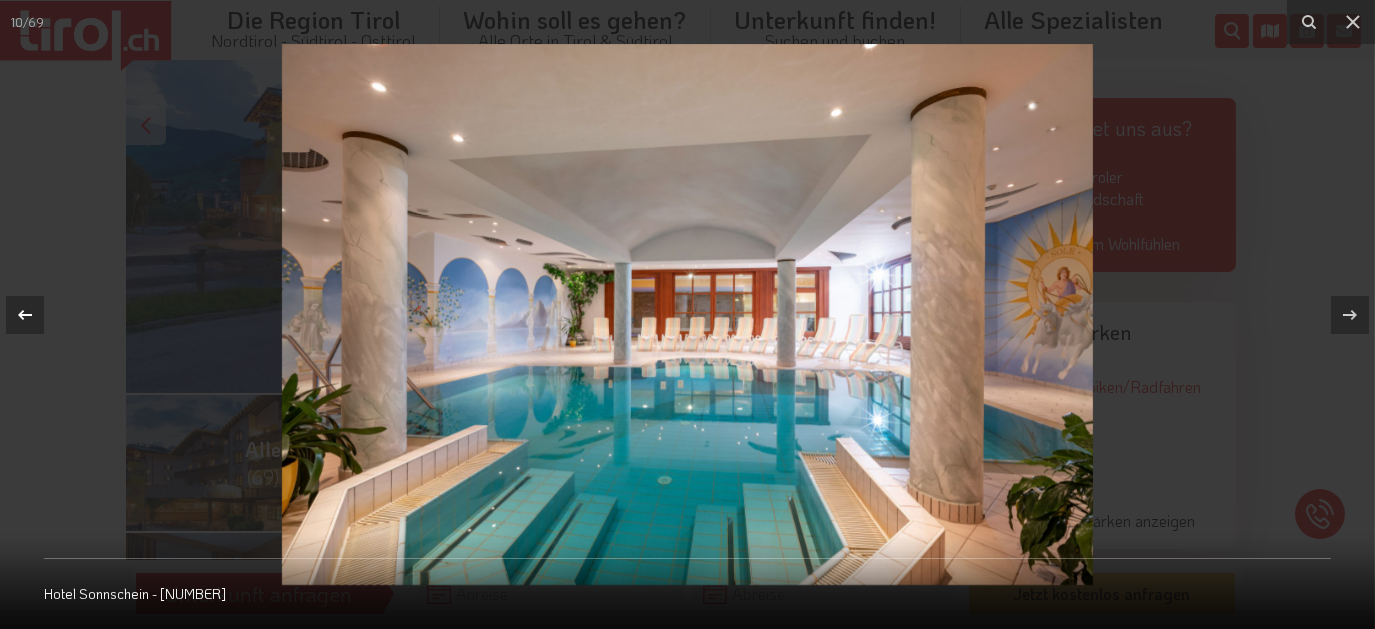 click 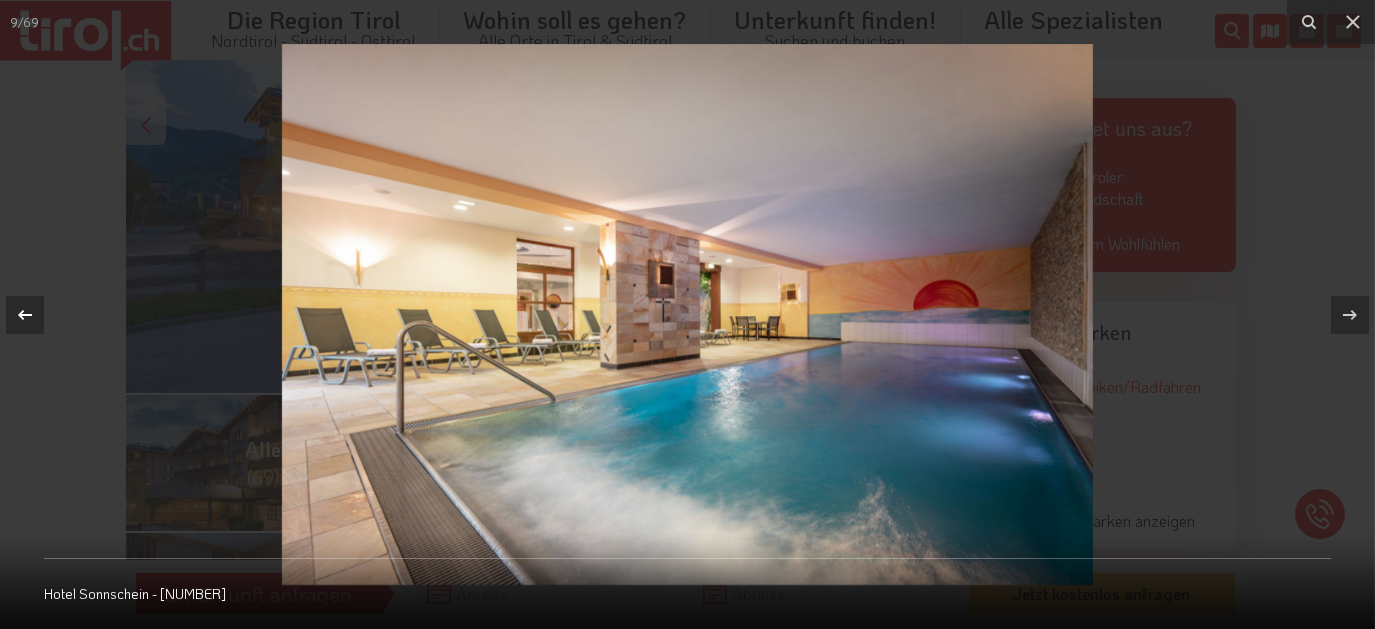 click 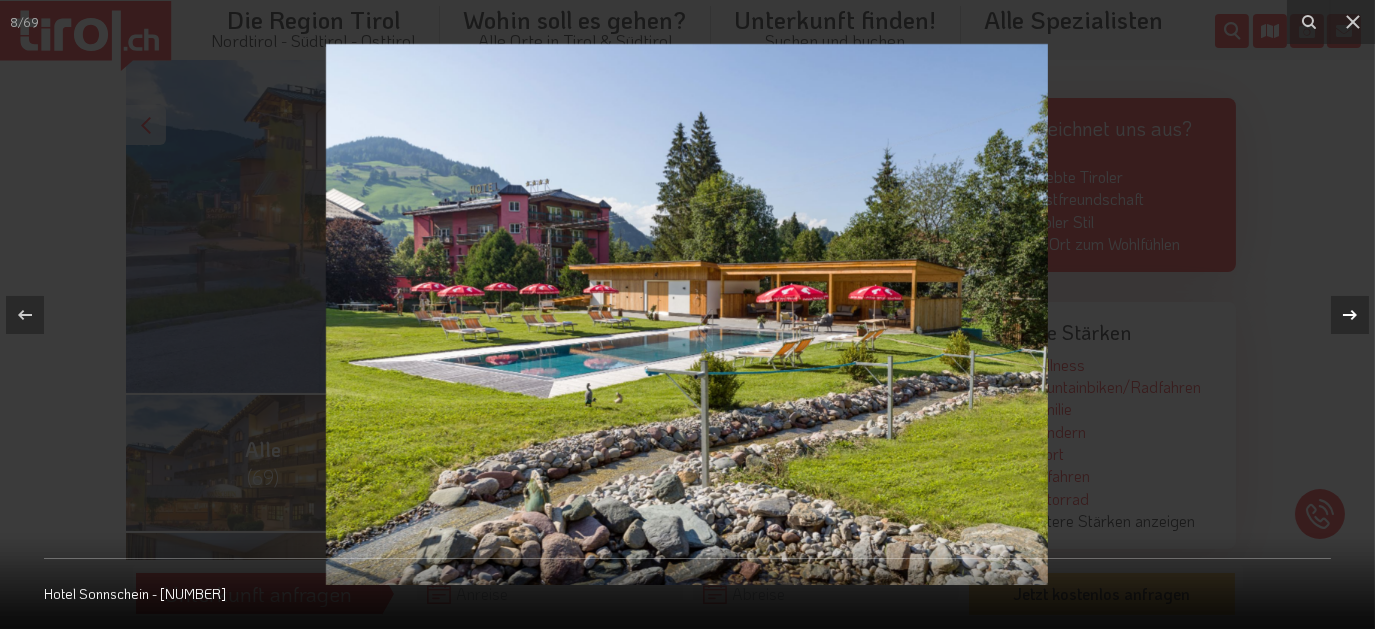 click 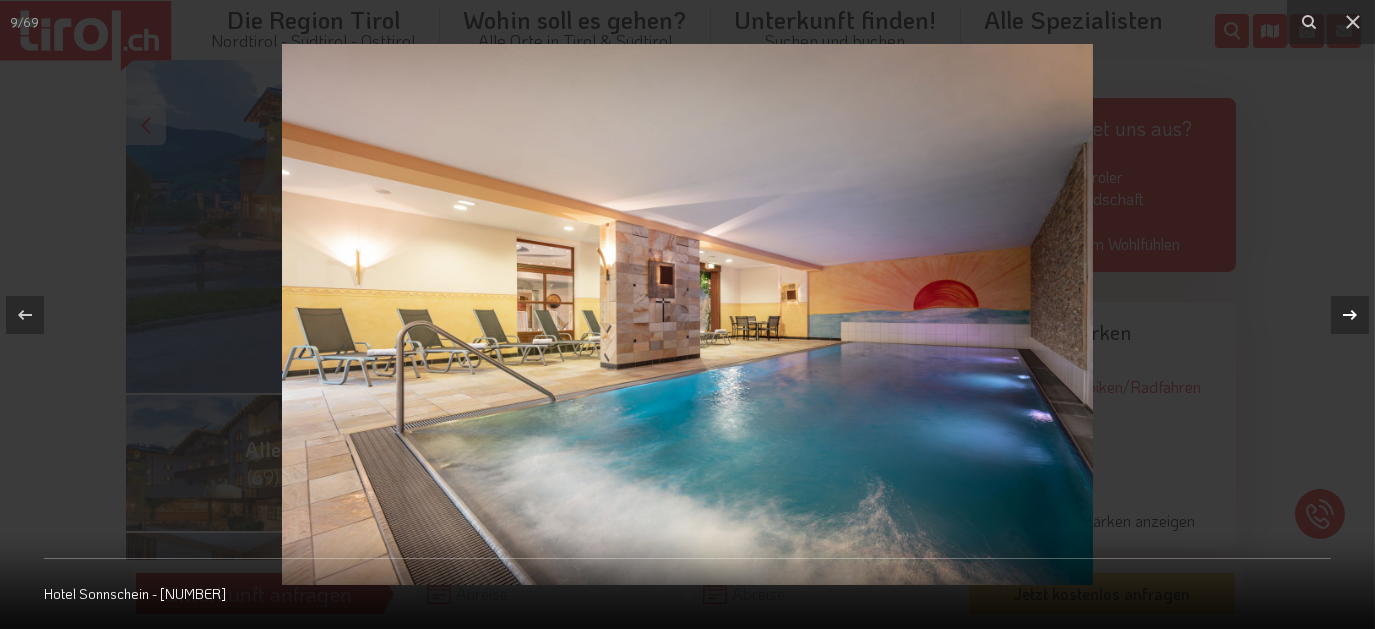 click 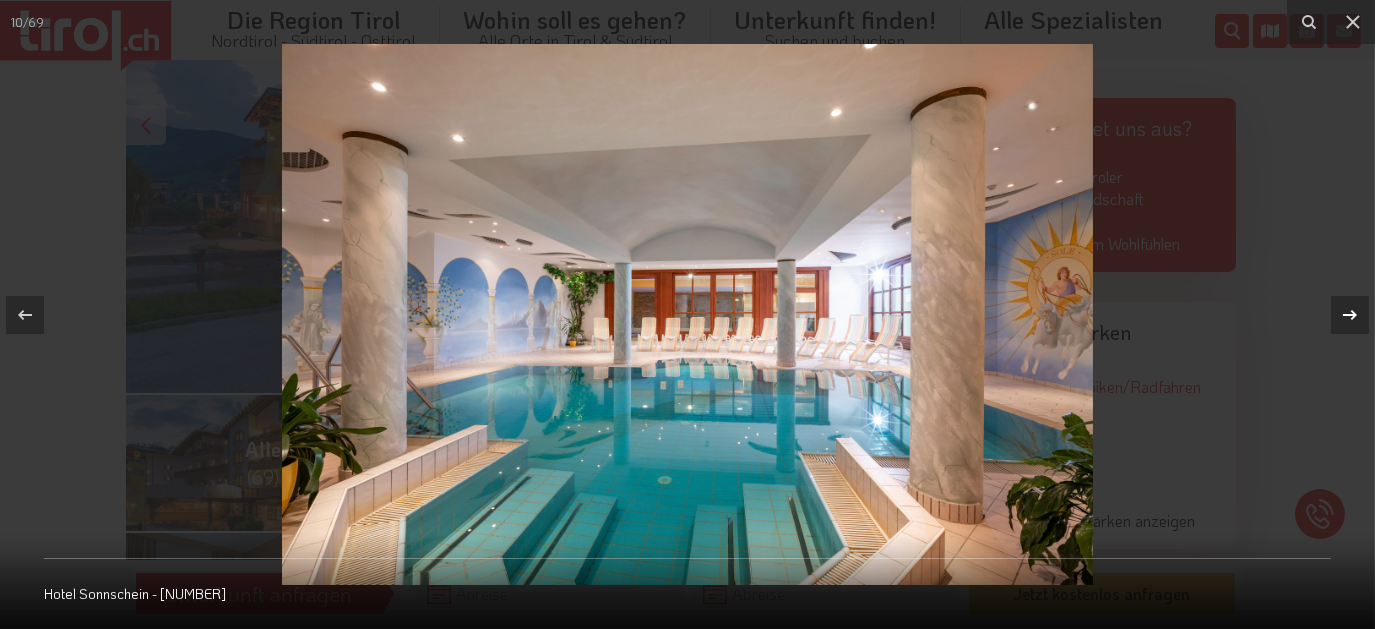 click 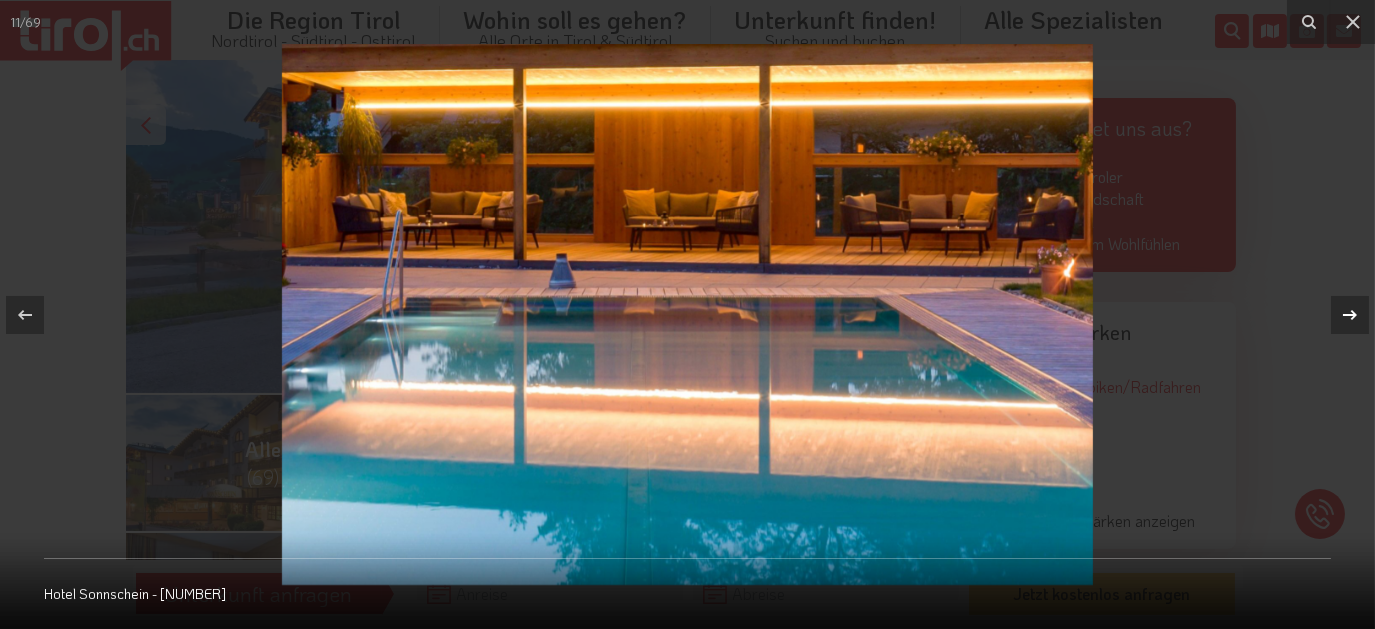 click 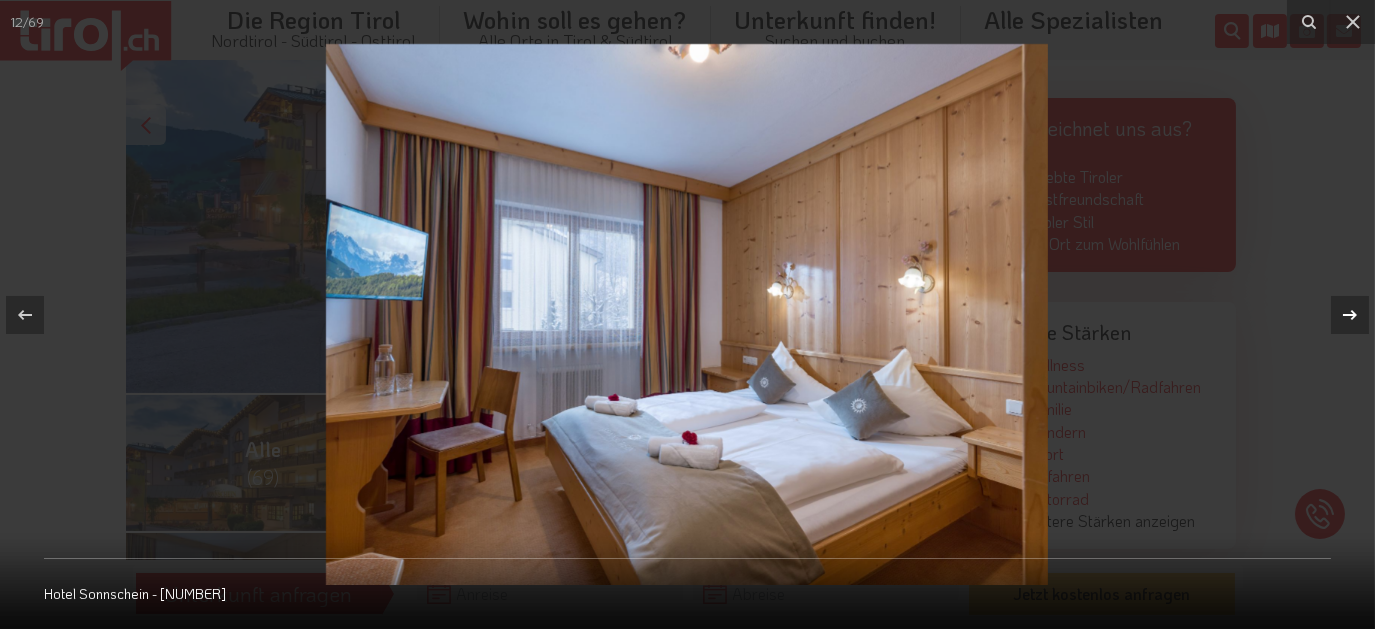 click 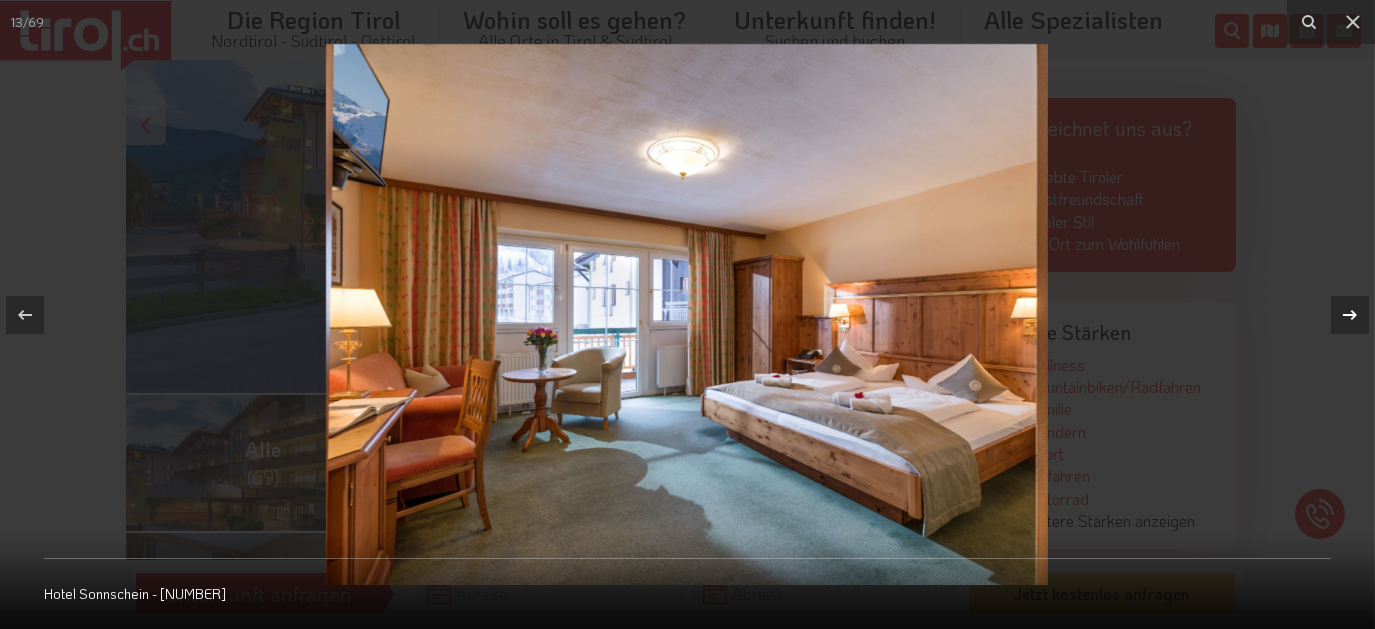 click 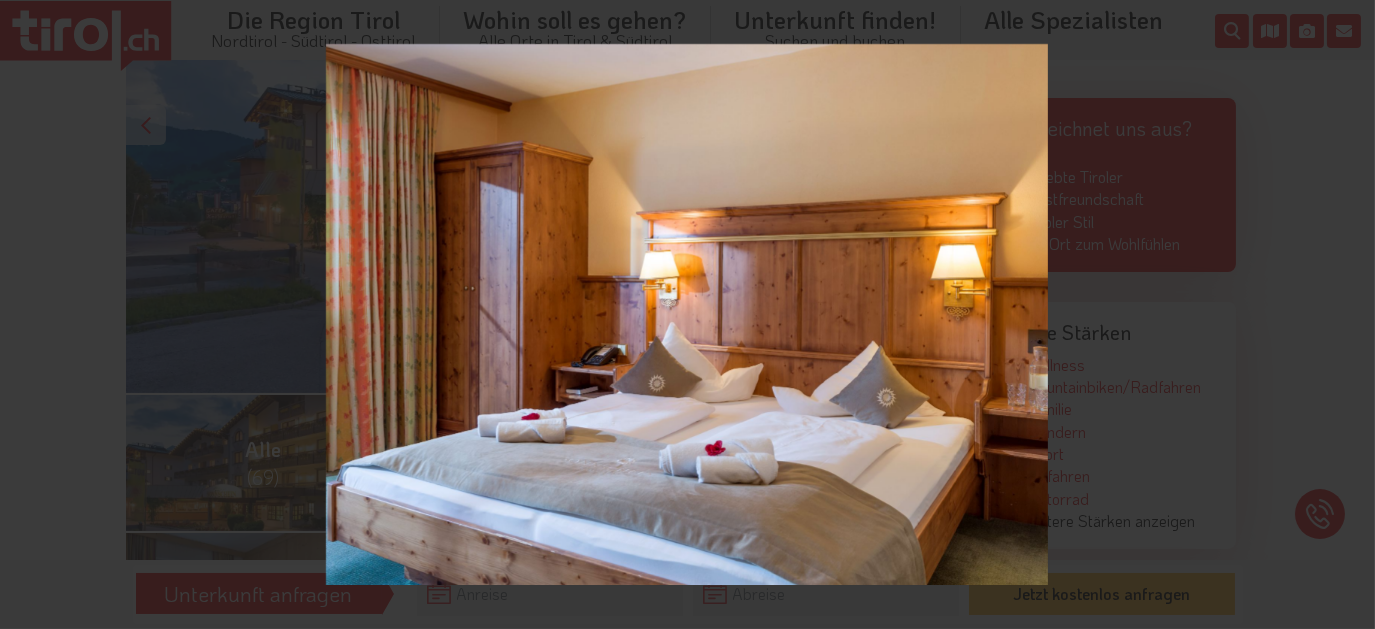 click on "14 / 69 Hotel Sonnschein - [NUMBER]" at bounding box center (687, 314) 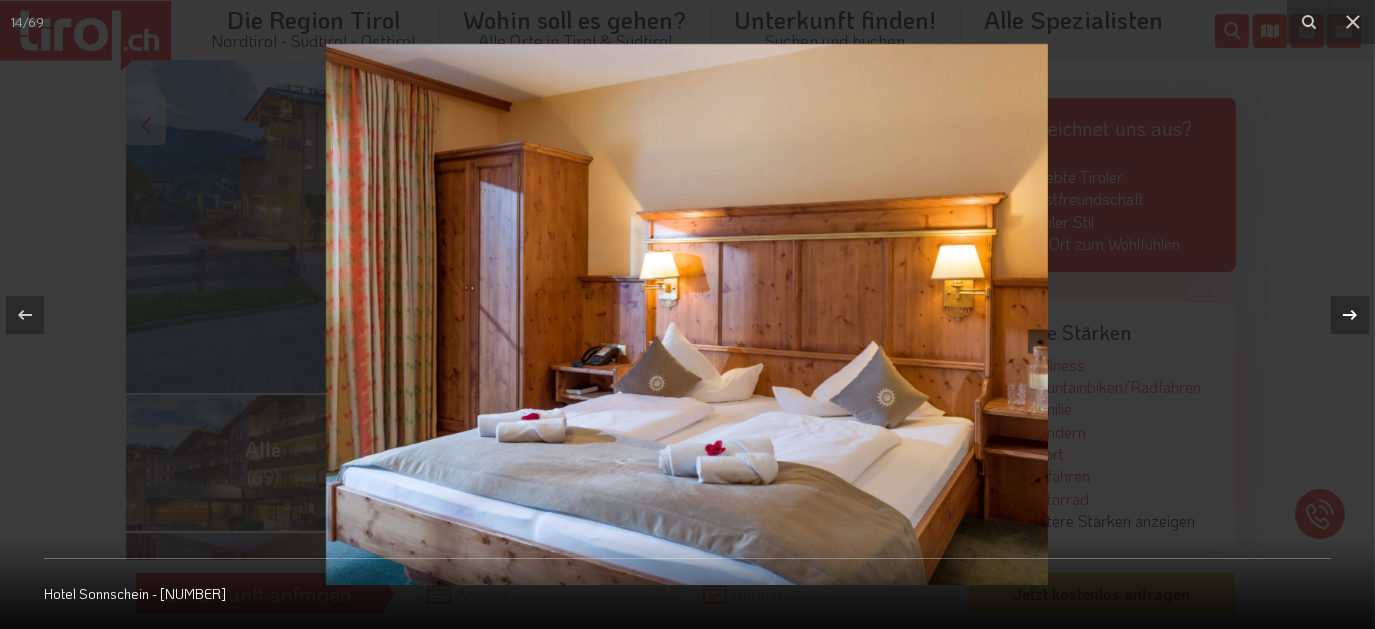 click 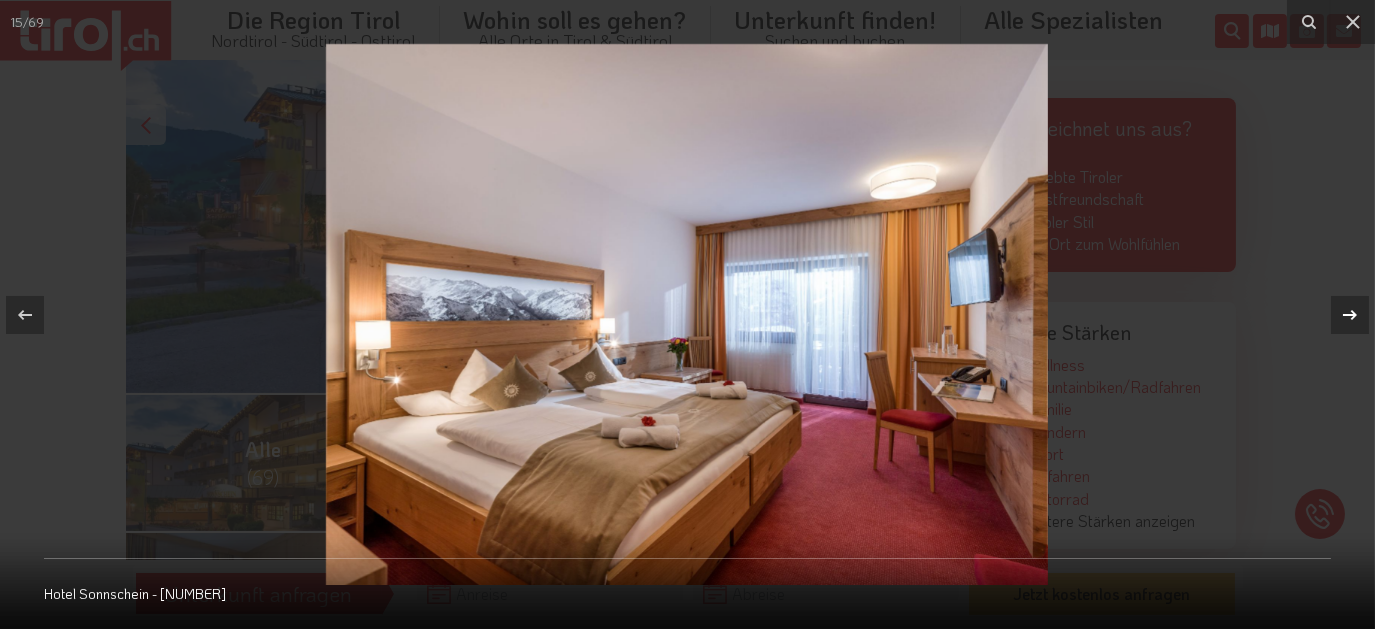 click 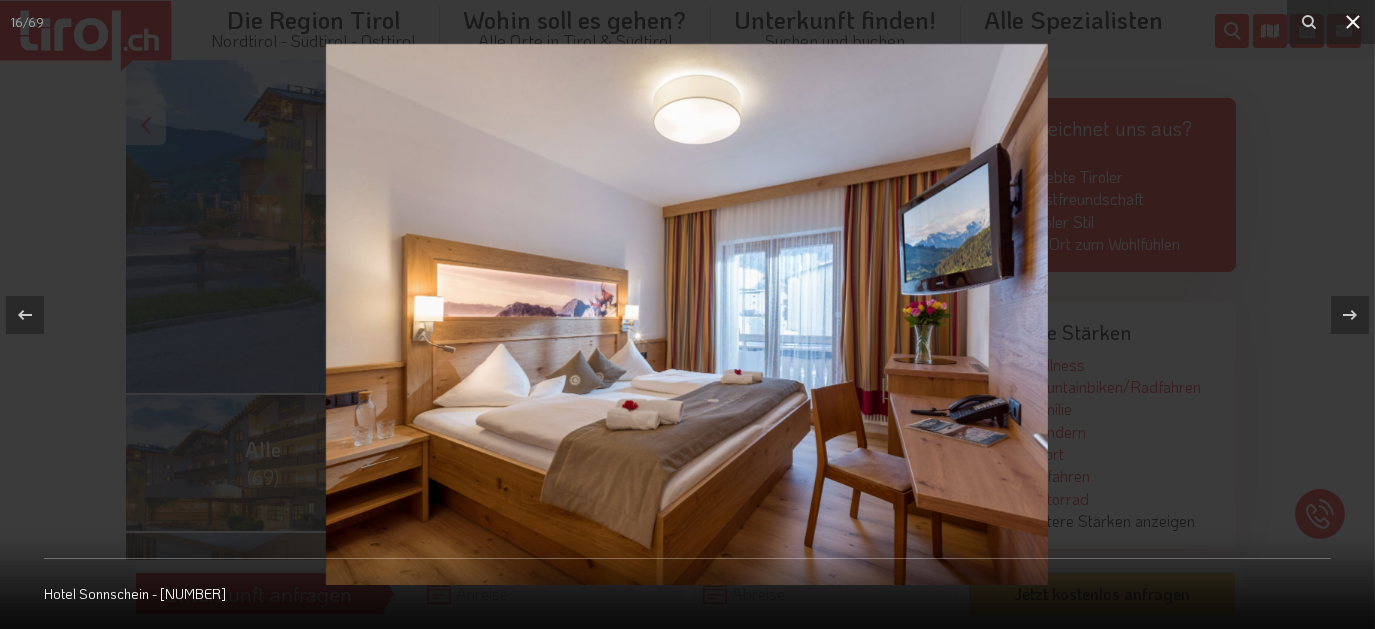click 